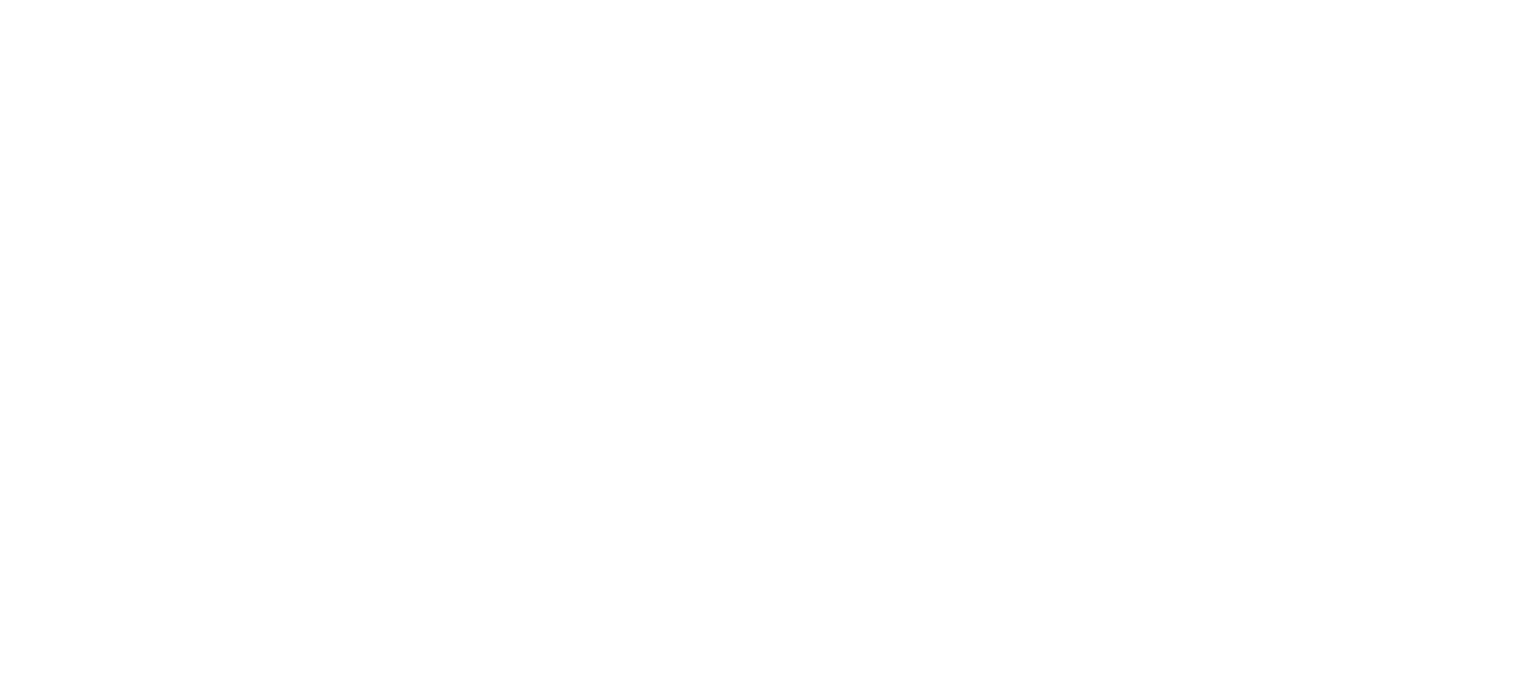 scroll, scrollTop: 0, scrollLeft: 0, axis: both 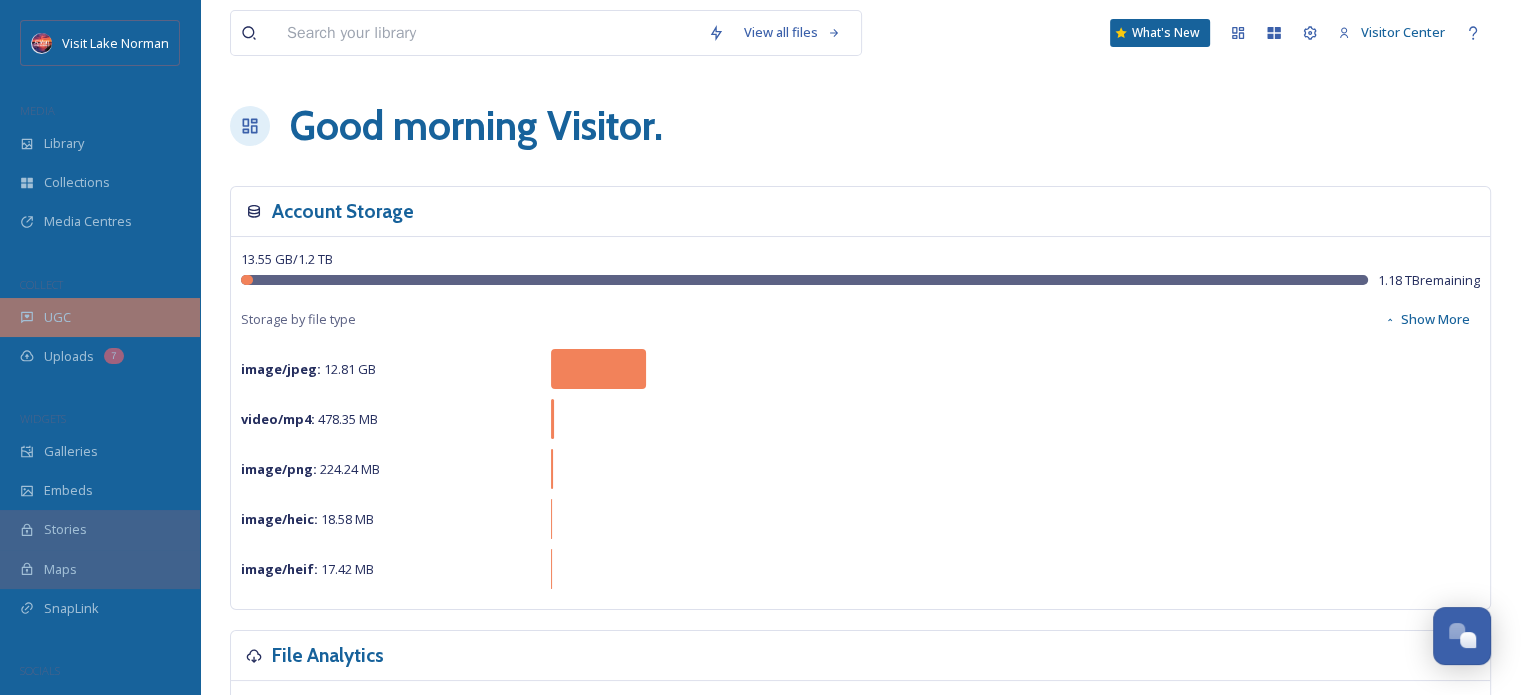 click on "UGC" at bounding box center [100, 317] 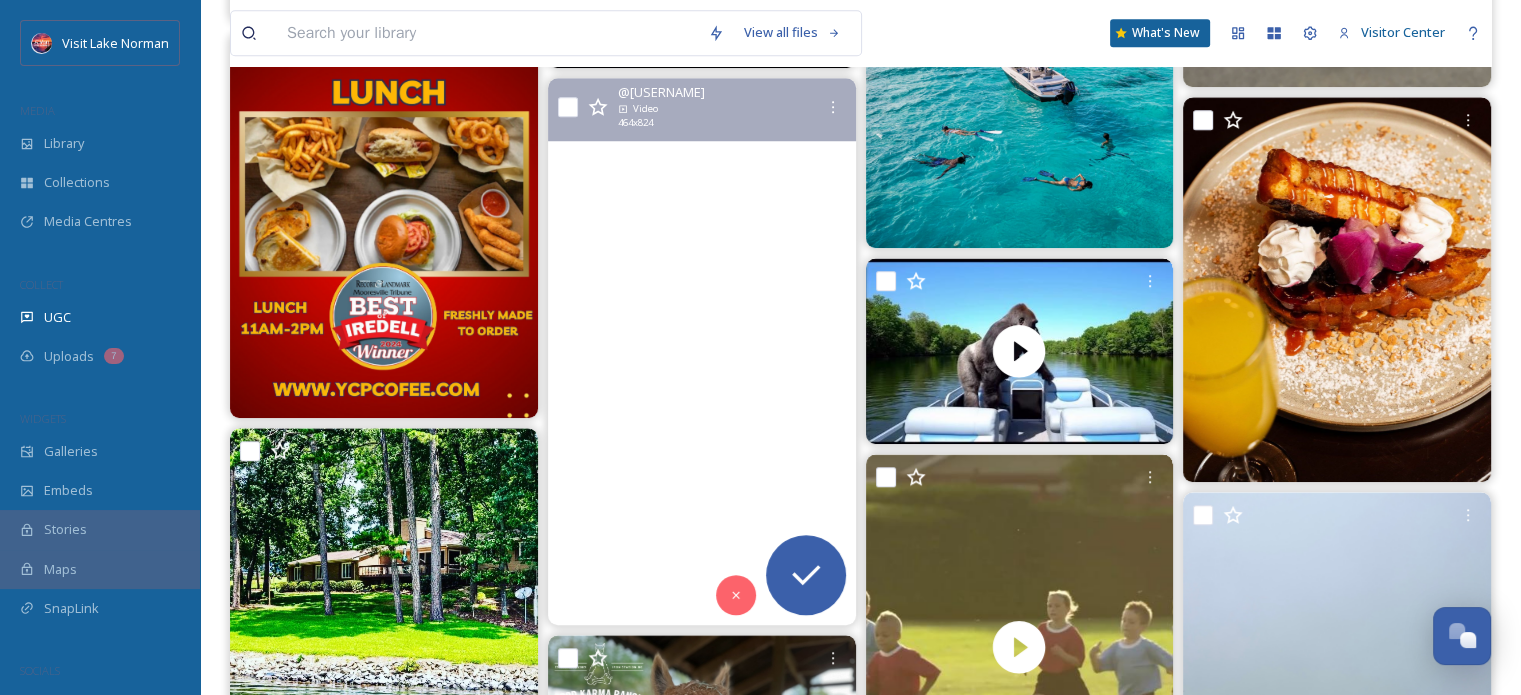 scroll, scrollTop: 1552, scrollLeft: 0, axis: vertical 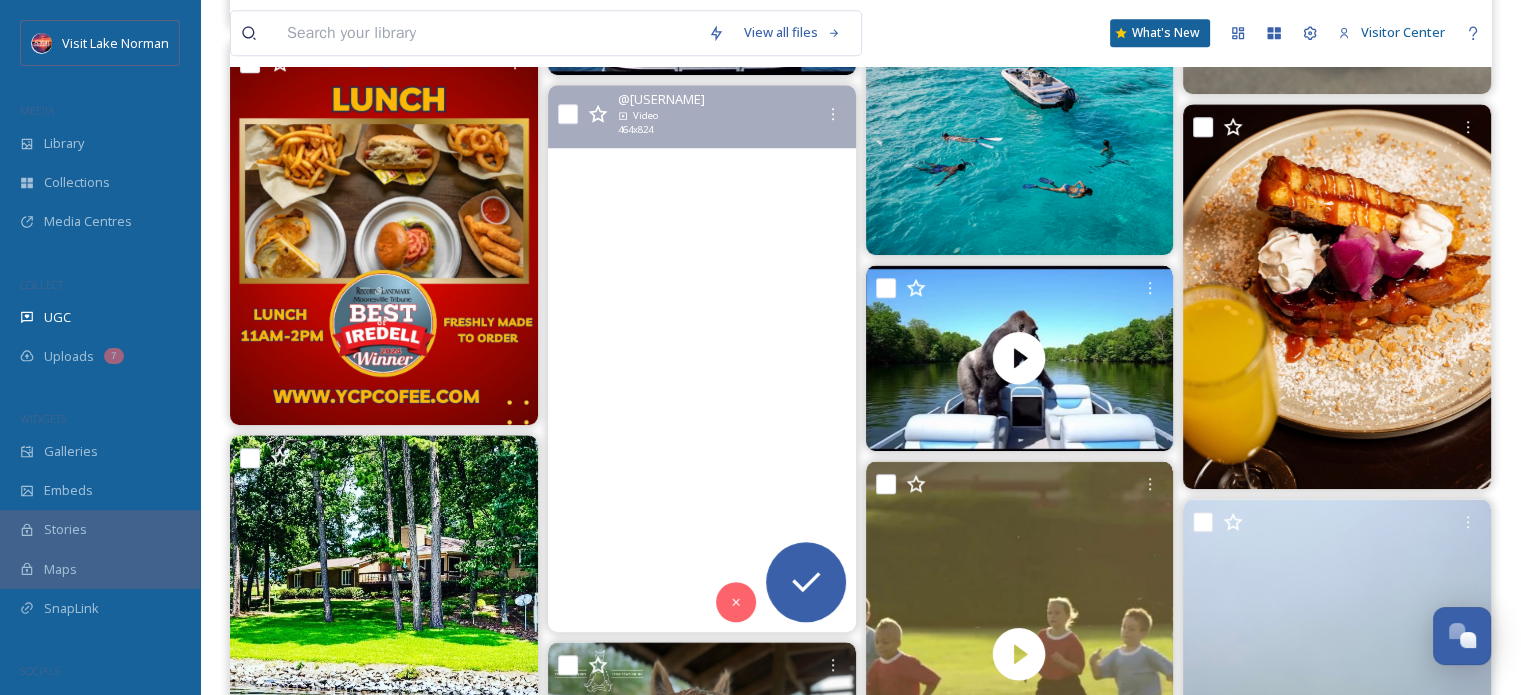 click at bounding box center (702, 358) 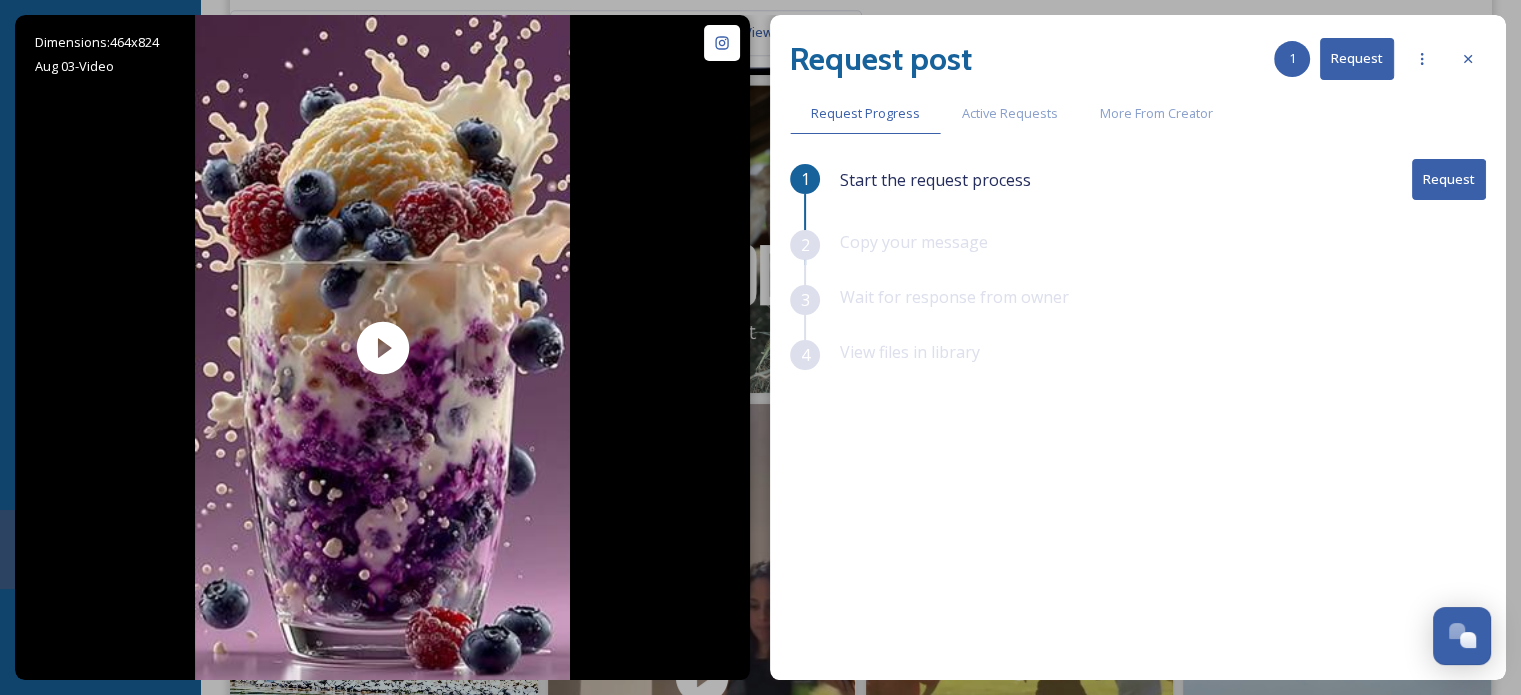 click on "Request post 1 Request" at bounding box center [1138, 59] 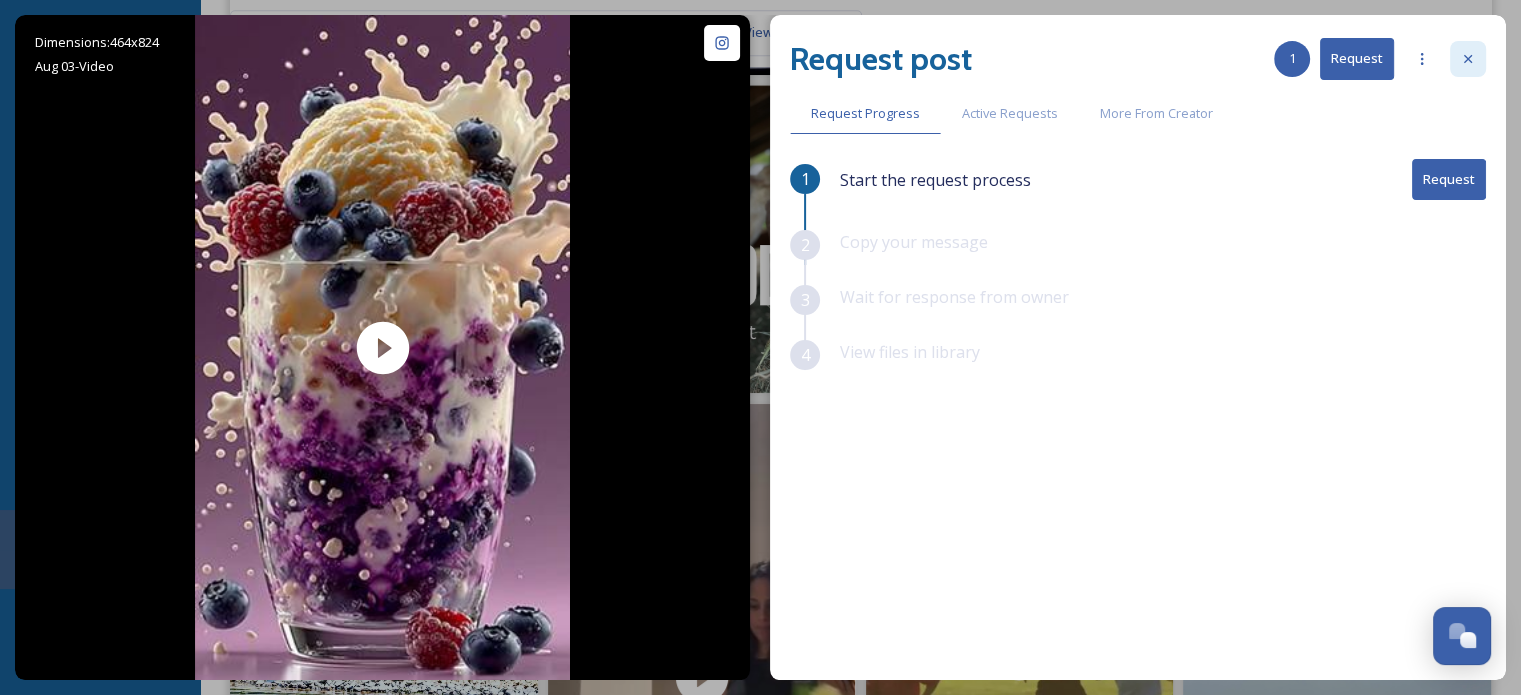 click 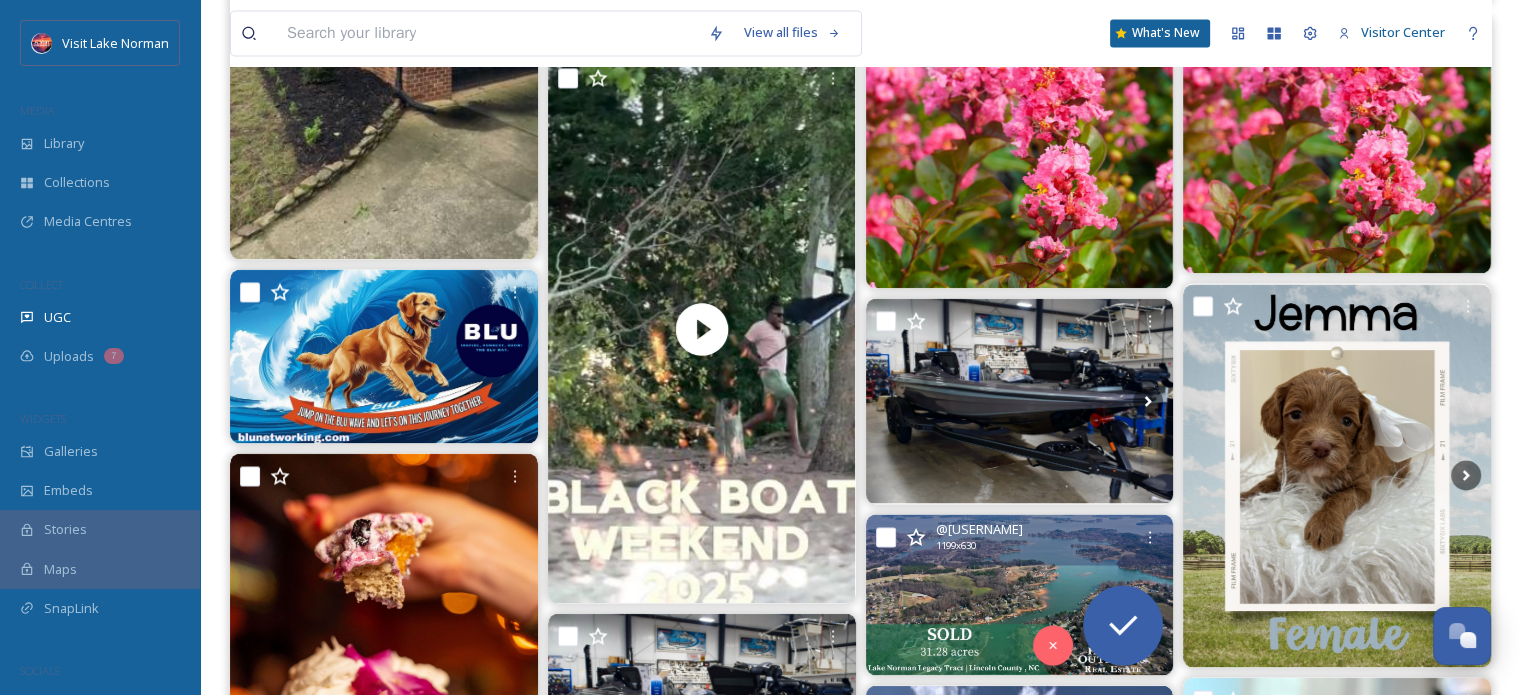 scroll, scrollTop: 3371, scrollLeft: 0, axis: vertical 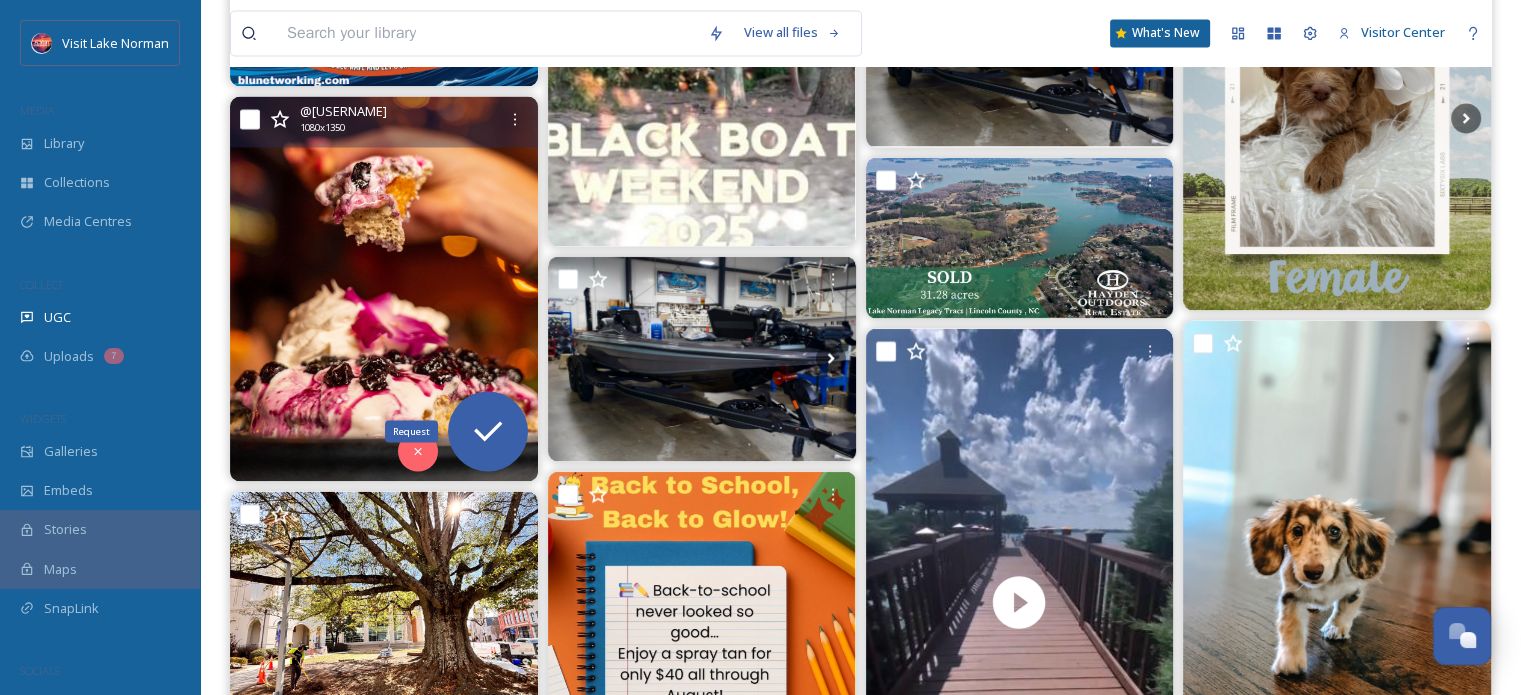 click at bounding box center (384, 288) 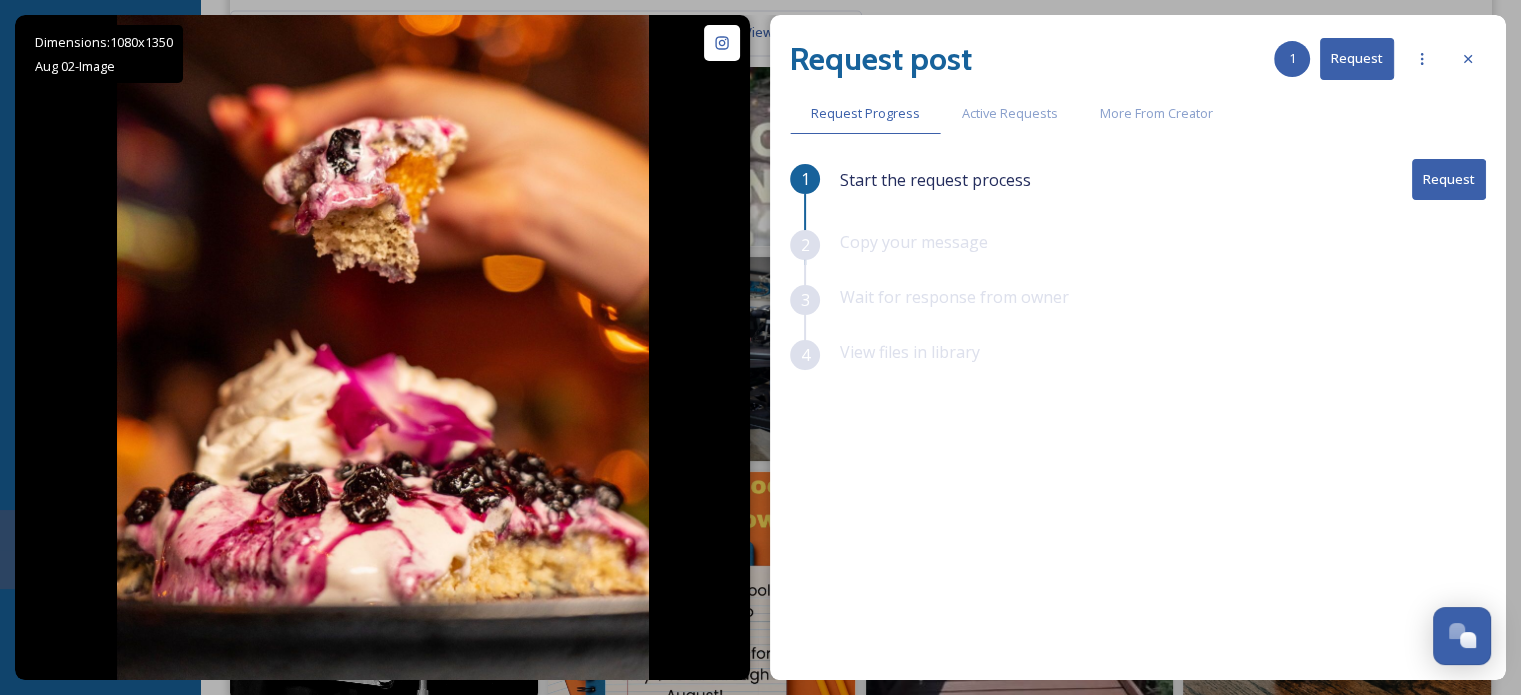 click on "Start the request process Request" at bounding box center (1163, 194) 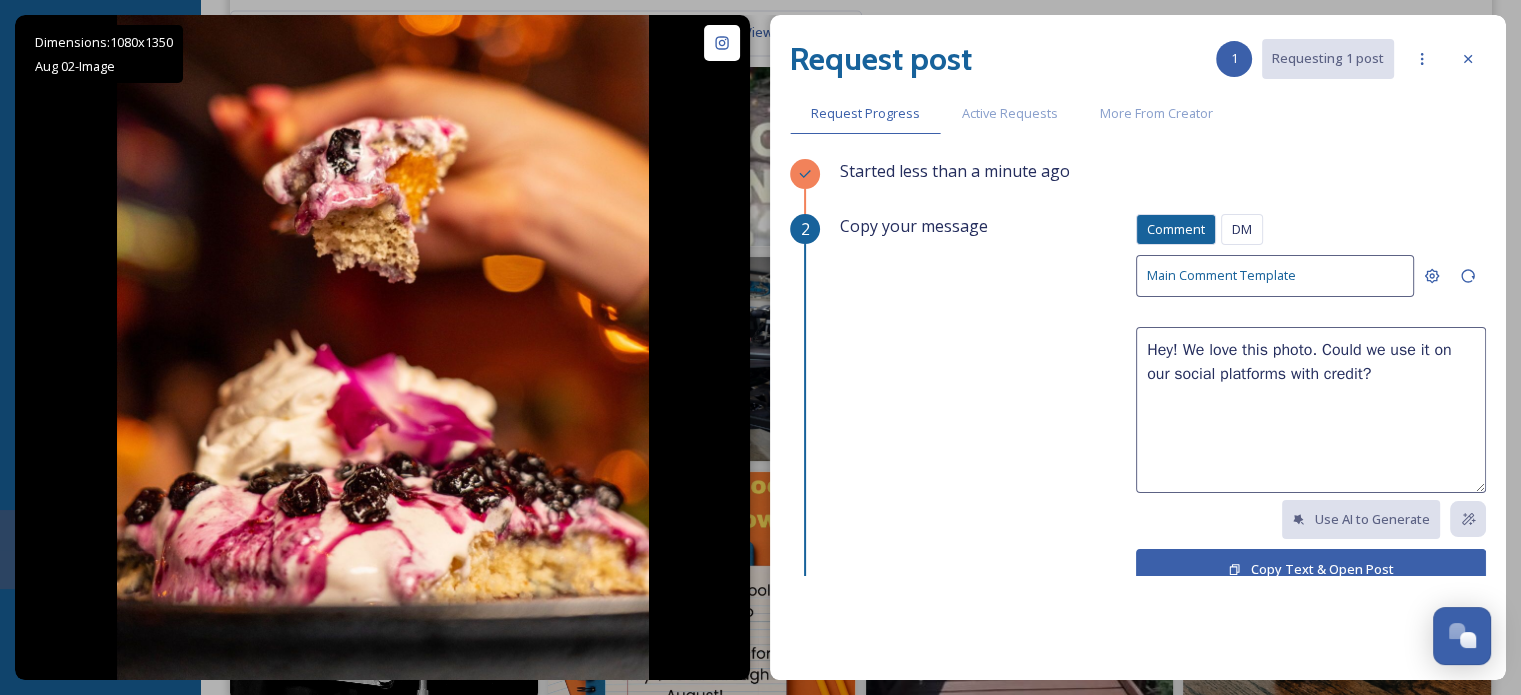 click on "Copy Text & Open Post" at bounding box center (1311, 569) 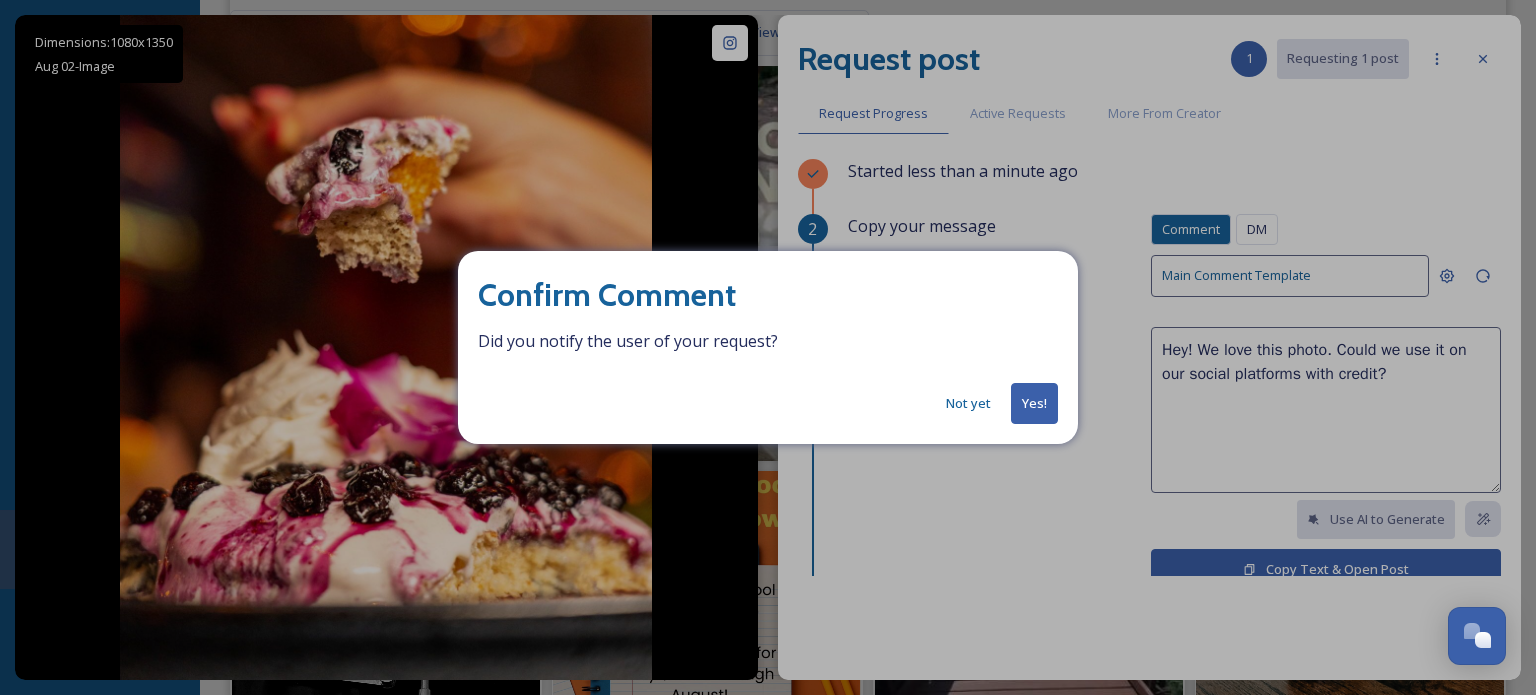 click on "Yes!" at bounding box center (1034, 403) 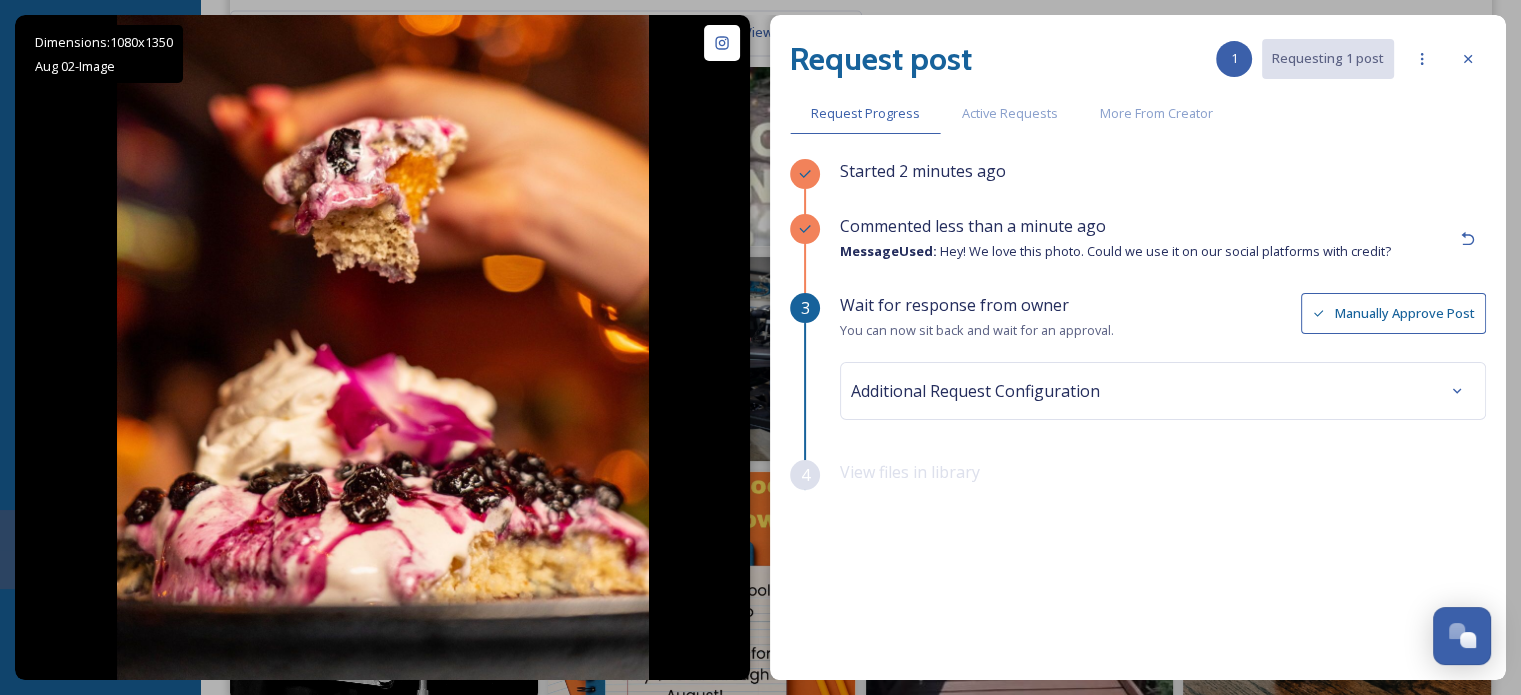 click 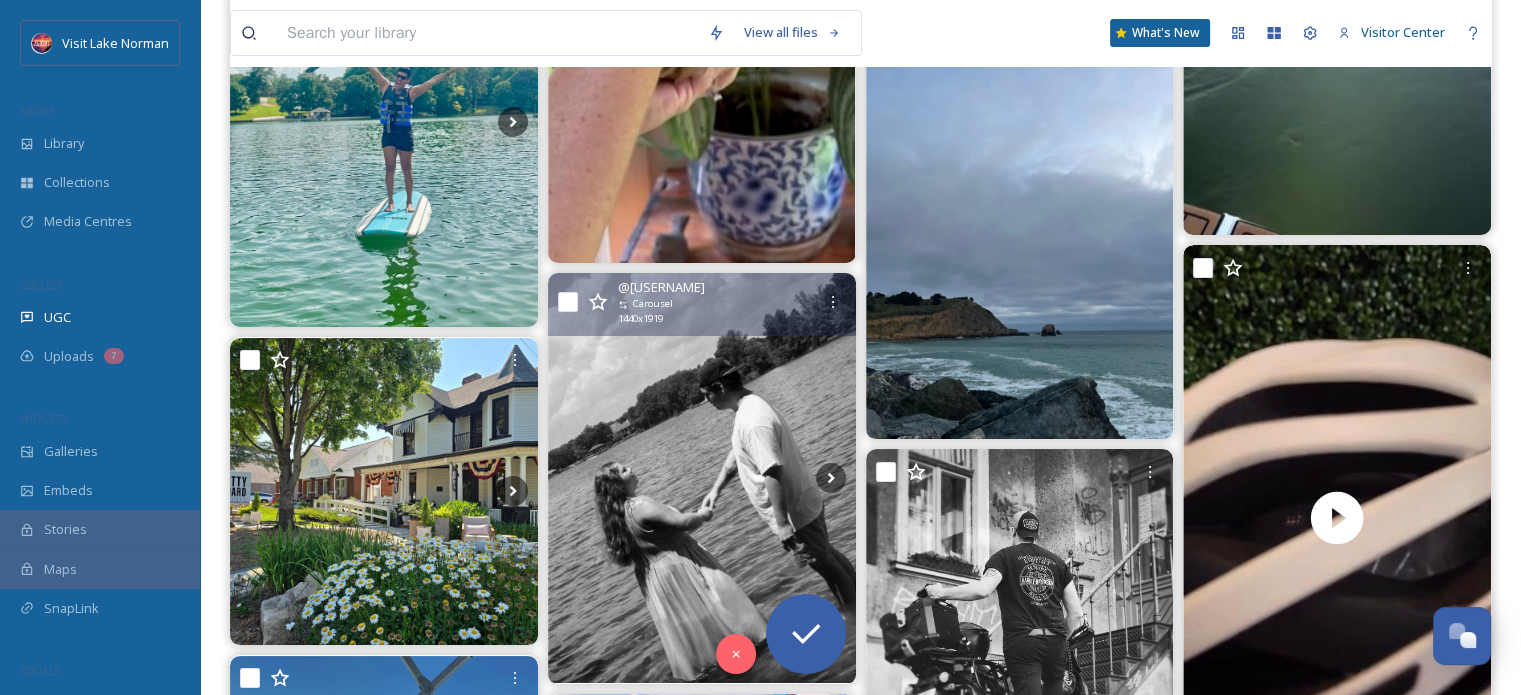 scroll, scrollTop: 8390, scrollLeft: 0, axis: vertical 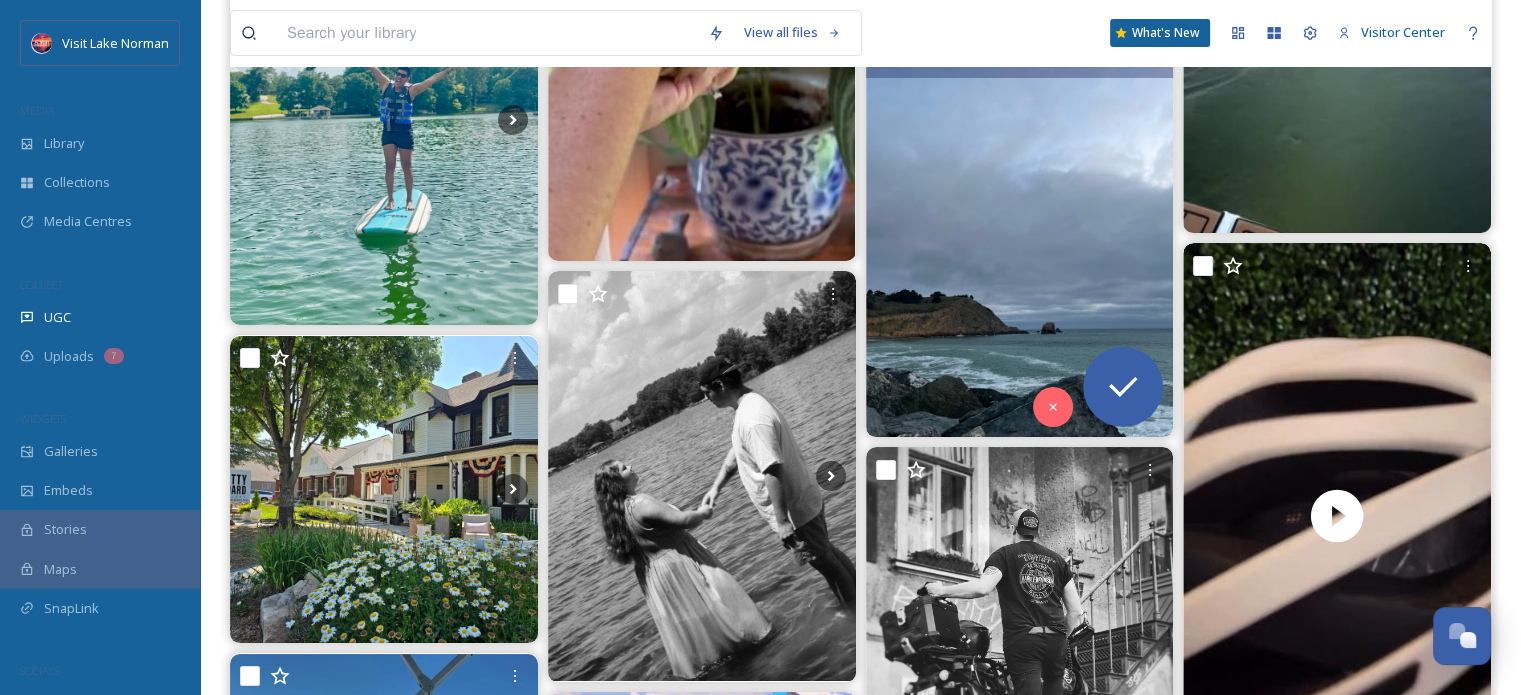 click at bounding box center (1020, 232) 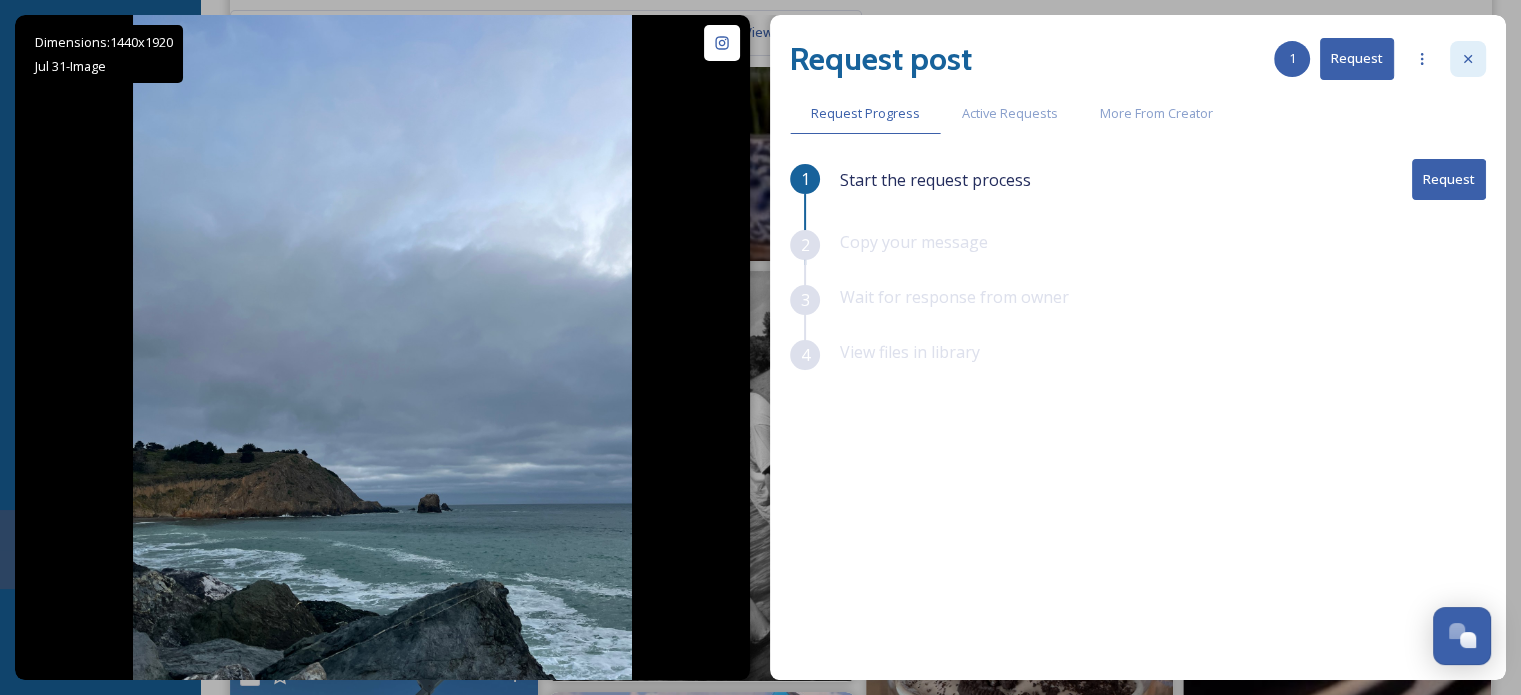 click at bounding box center (1468, 59) 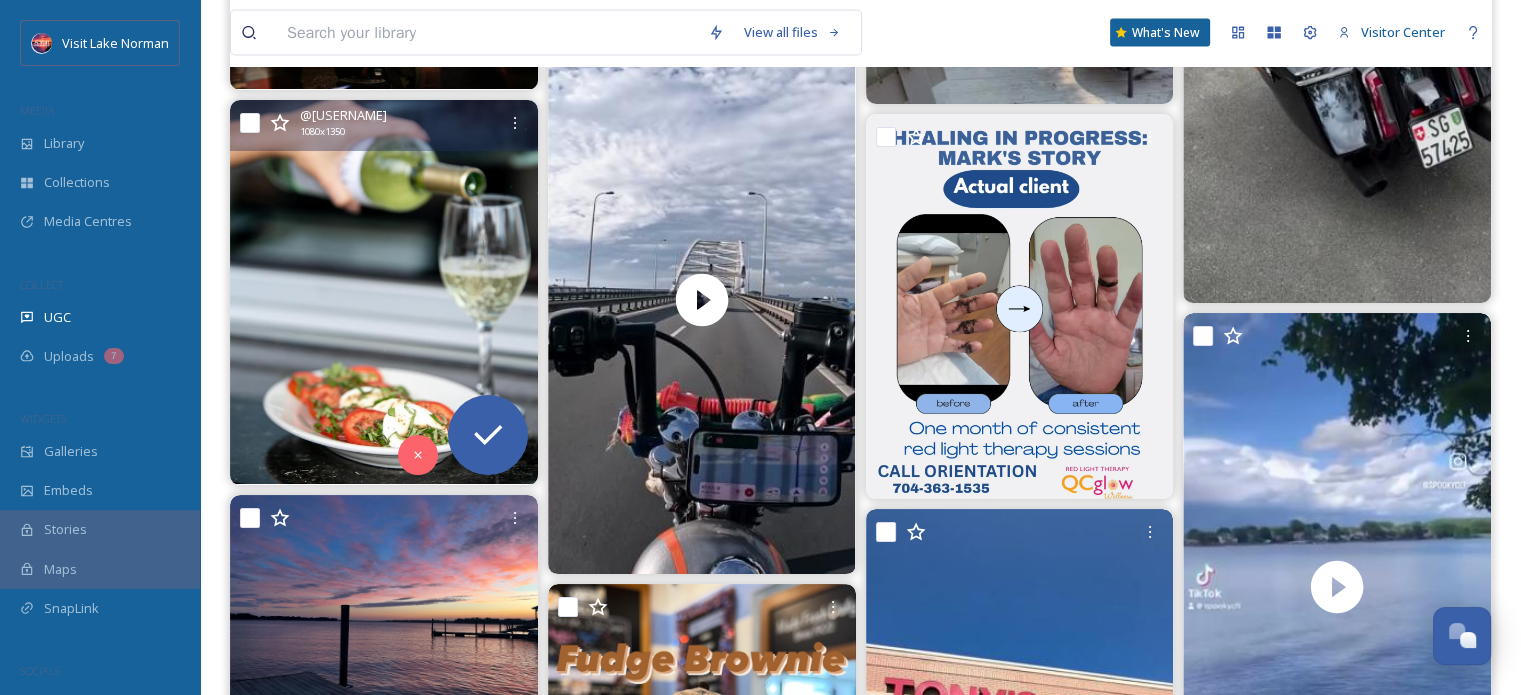 scroll, scrollTop: 11715, scrollLeft: 0, axis: vertical 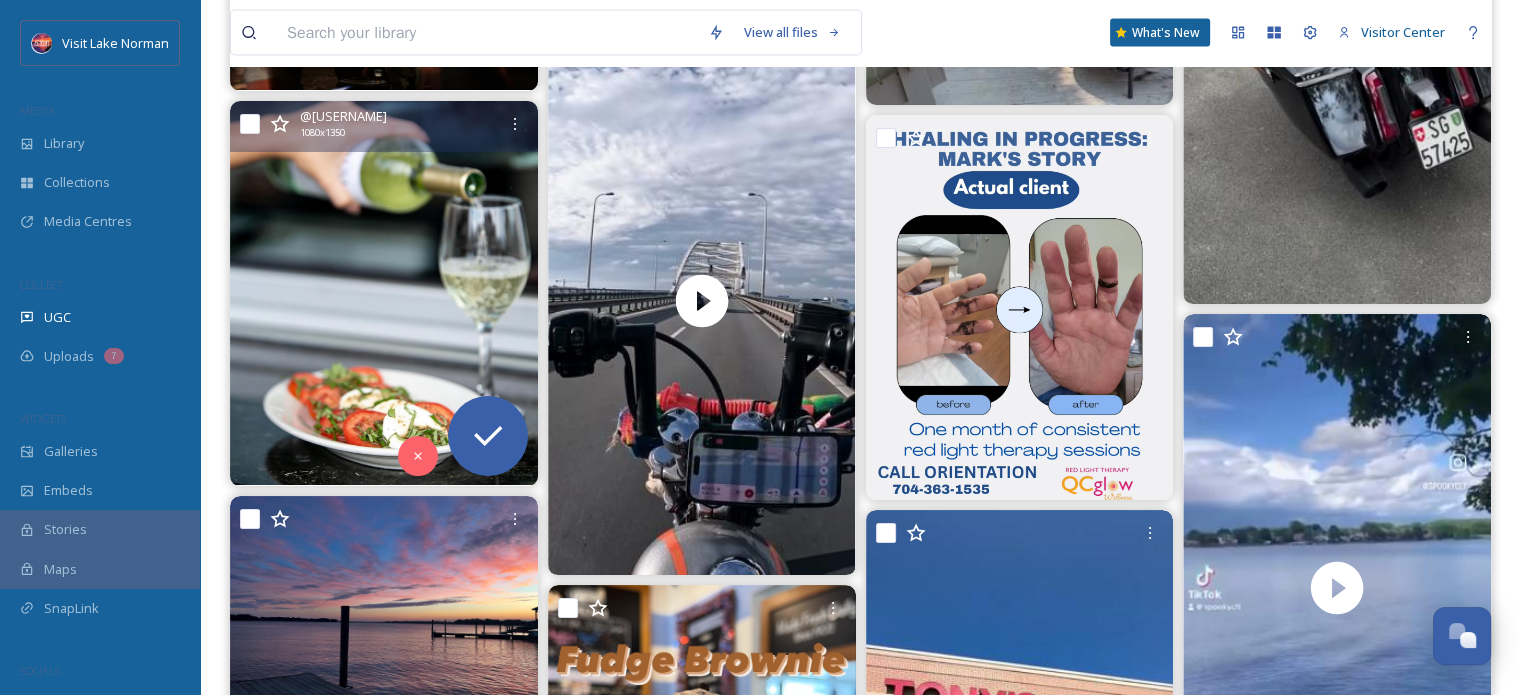 click at bounding box center (384, 293) 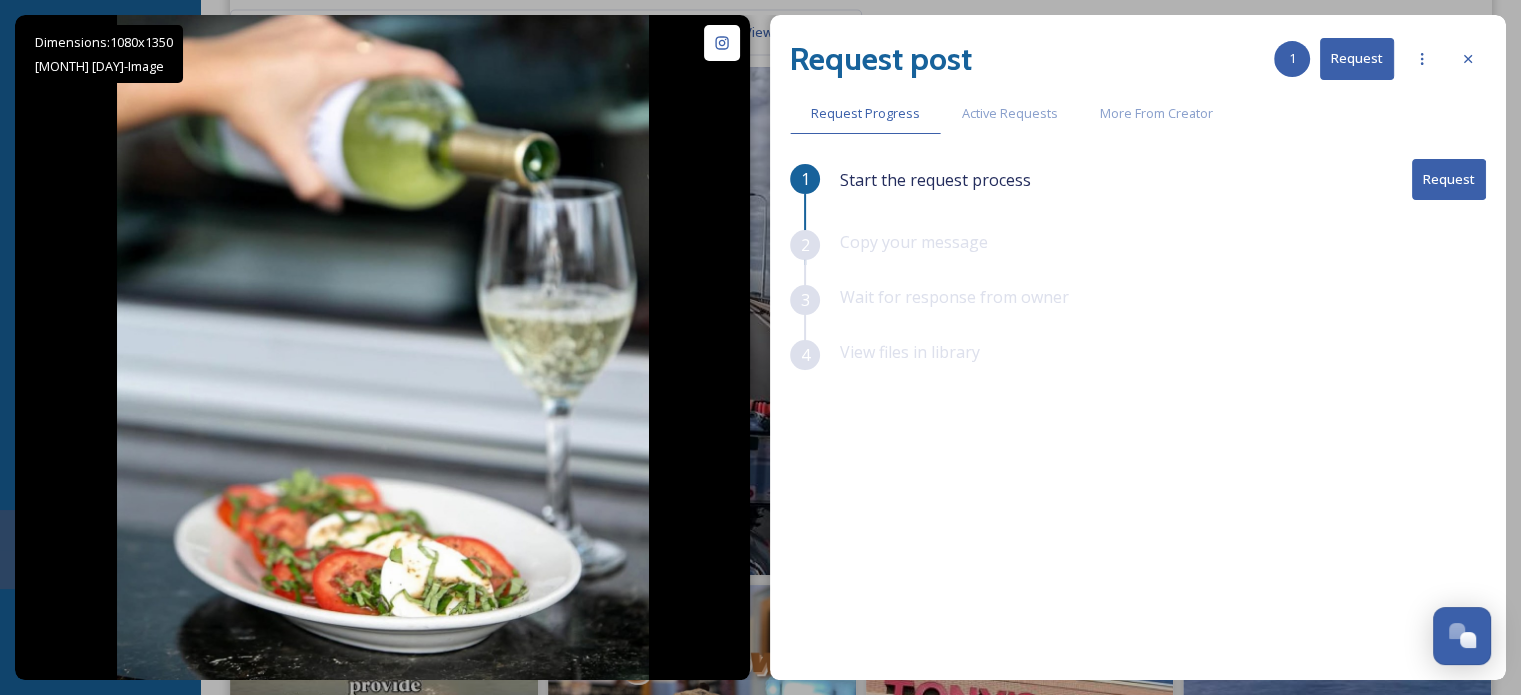 click on "Request" at bounding box center (1449, 179) 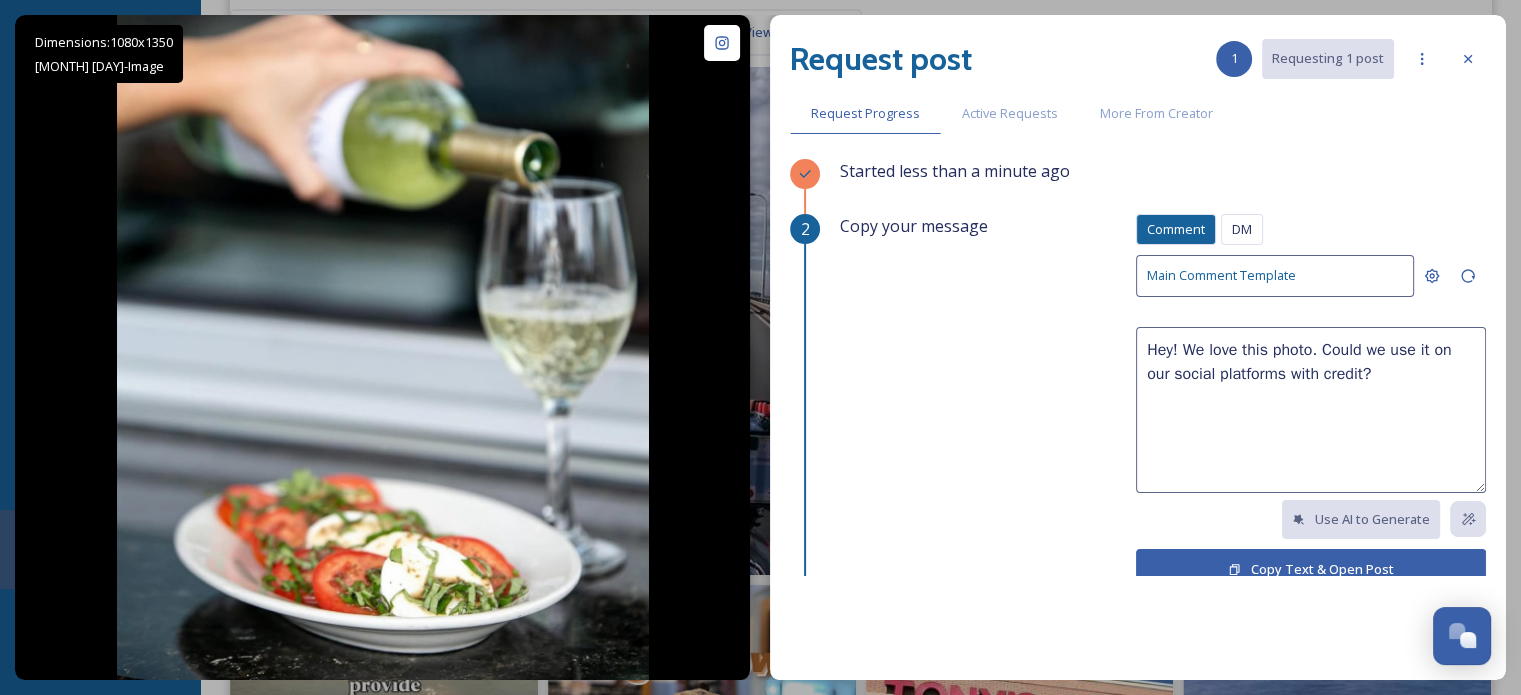 click on "Hey! We love this photo. Could we use it on our social platforms with credit?" at bounding box center [1311, 410] 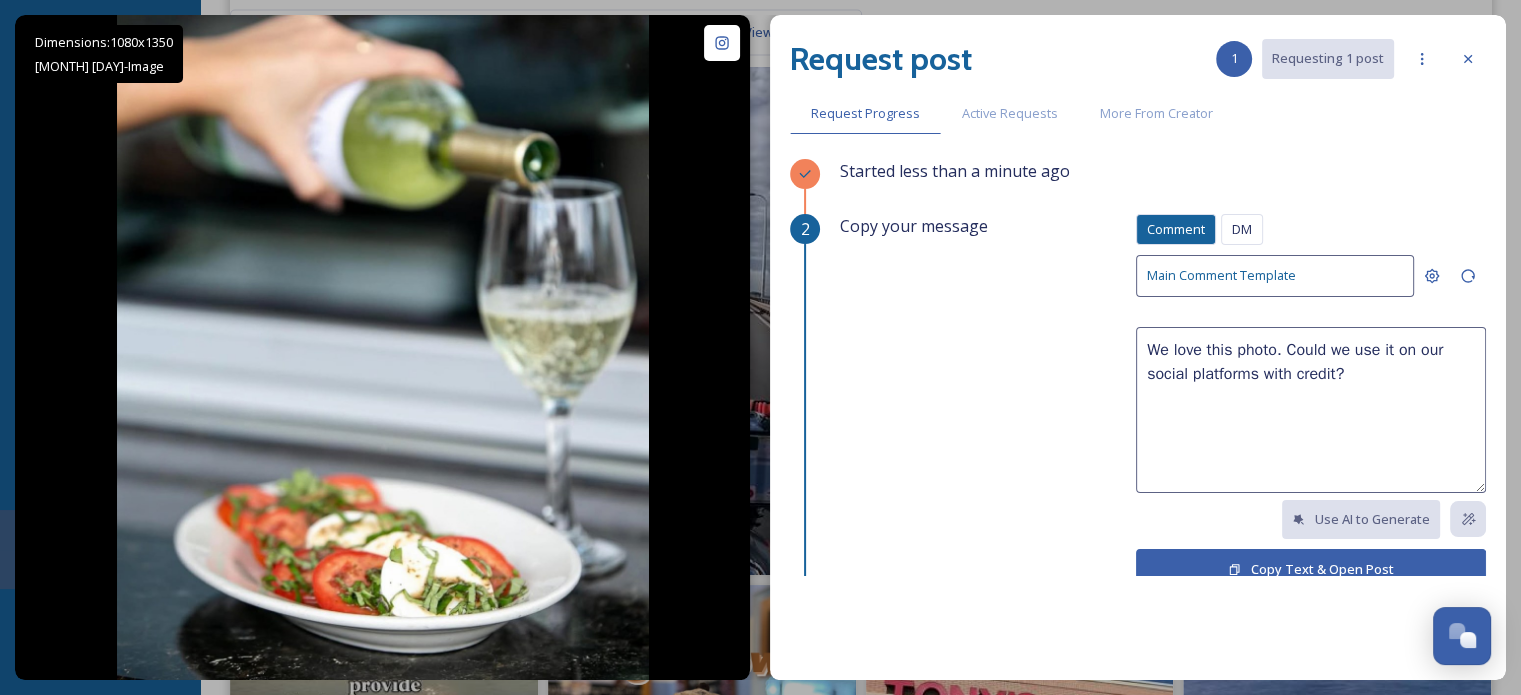 click on "We love this photo. Could we use it on our social platforms with credit?" at bounding box center [1311, 410] 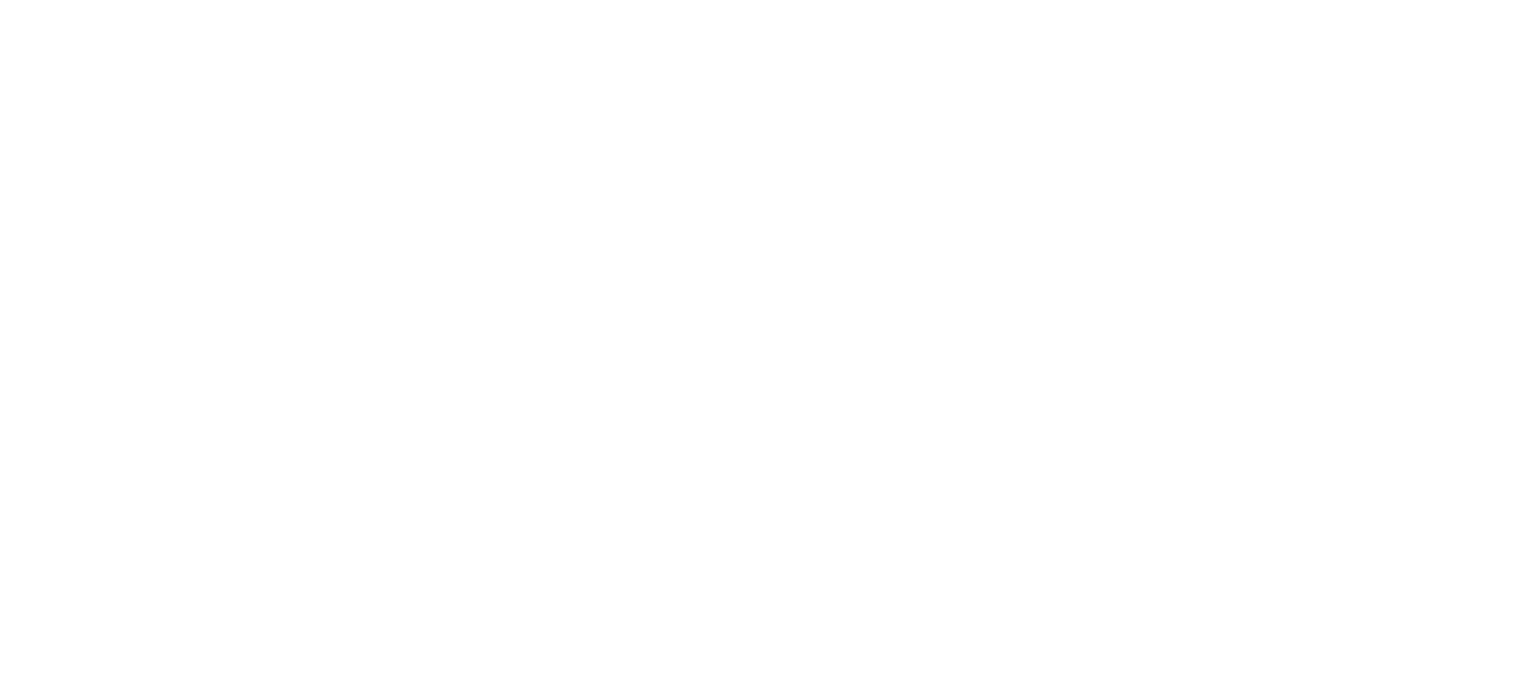 scroll, scrollTop: 0, scrollLeft: 0, axis: both 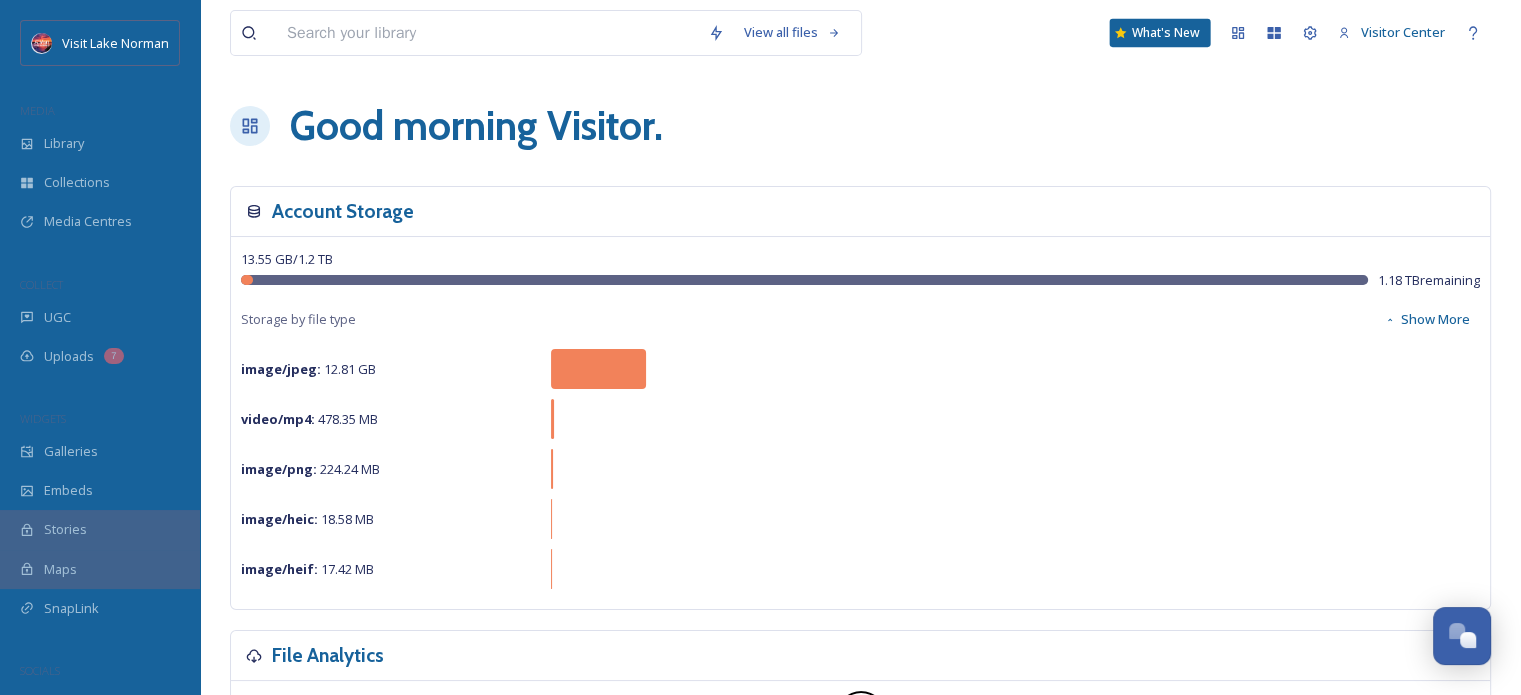 click on "What's New" at bounding box center [1160, 33] 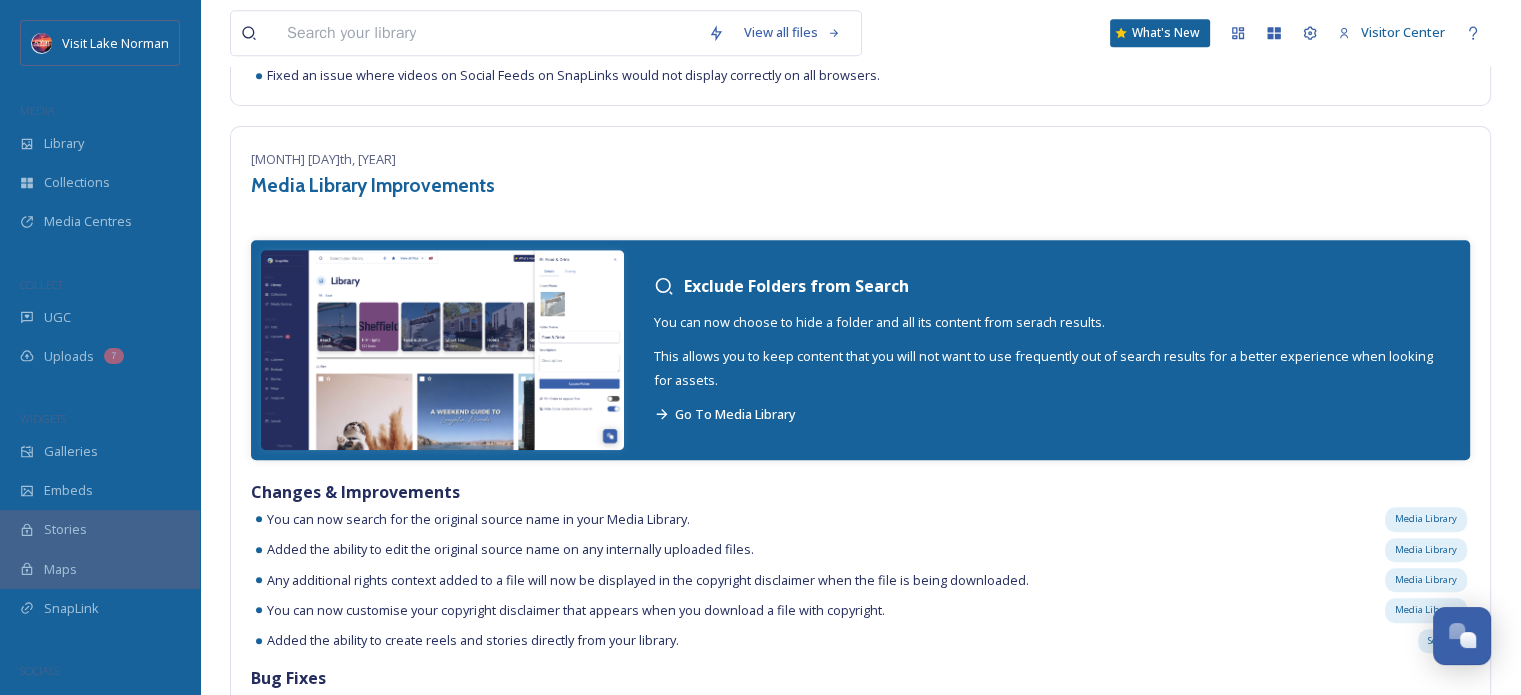scroll, scrollTop: 1426, scrollLeft: 0, axis: vertical 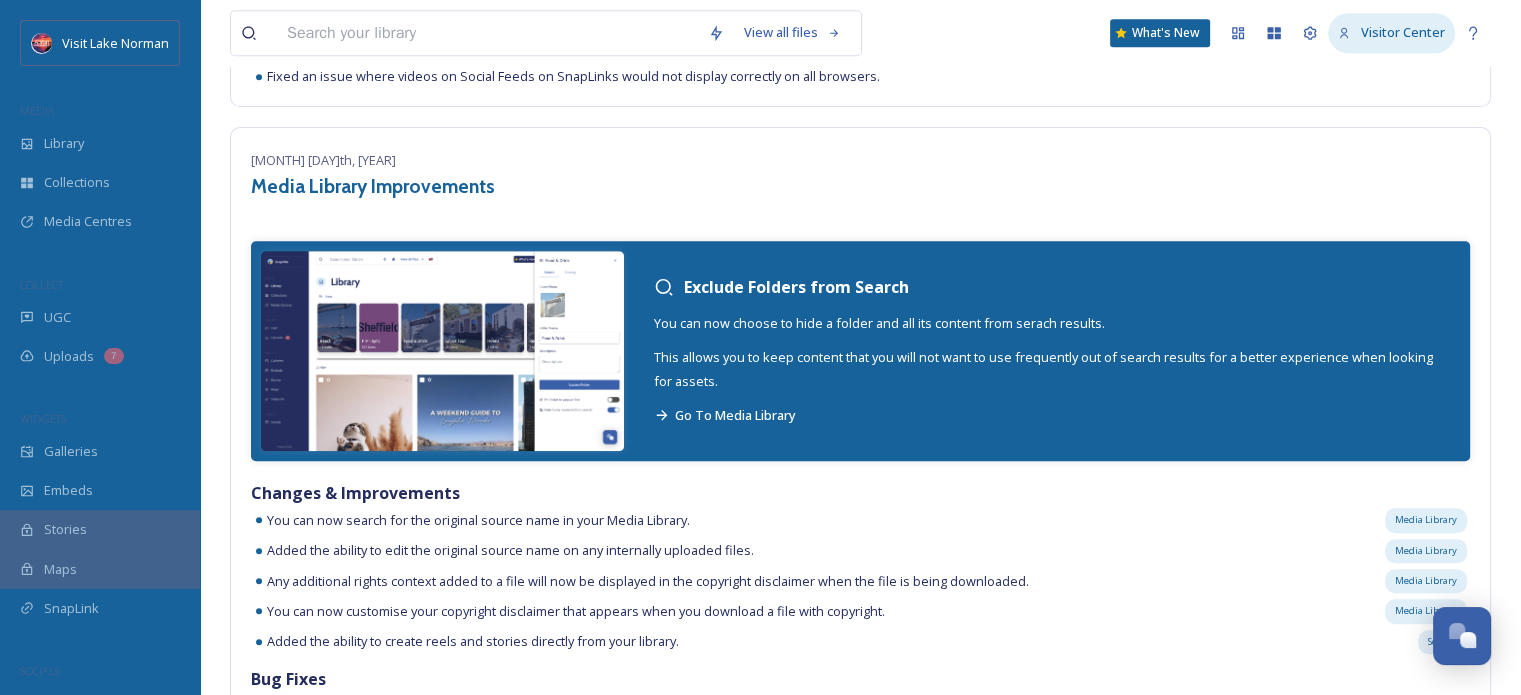 click on "Visitor Center" at bounding box center [1403, 32] 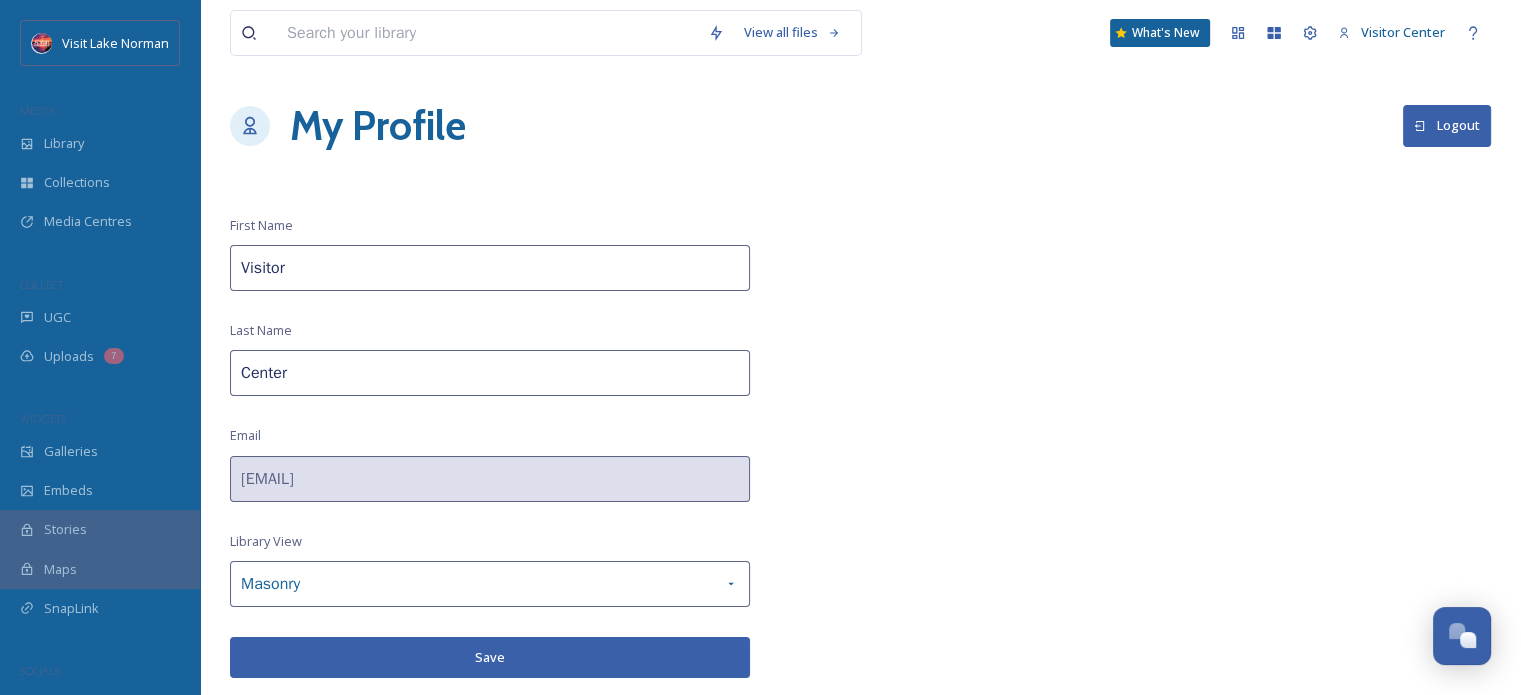 scroll, scrollTop: 0, scrollLeft: 0, axis: both 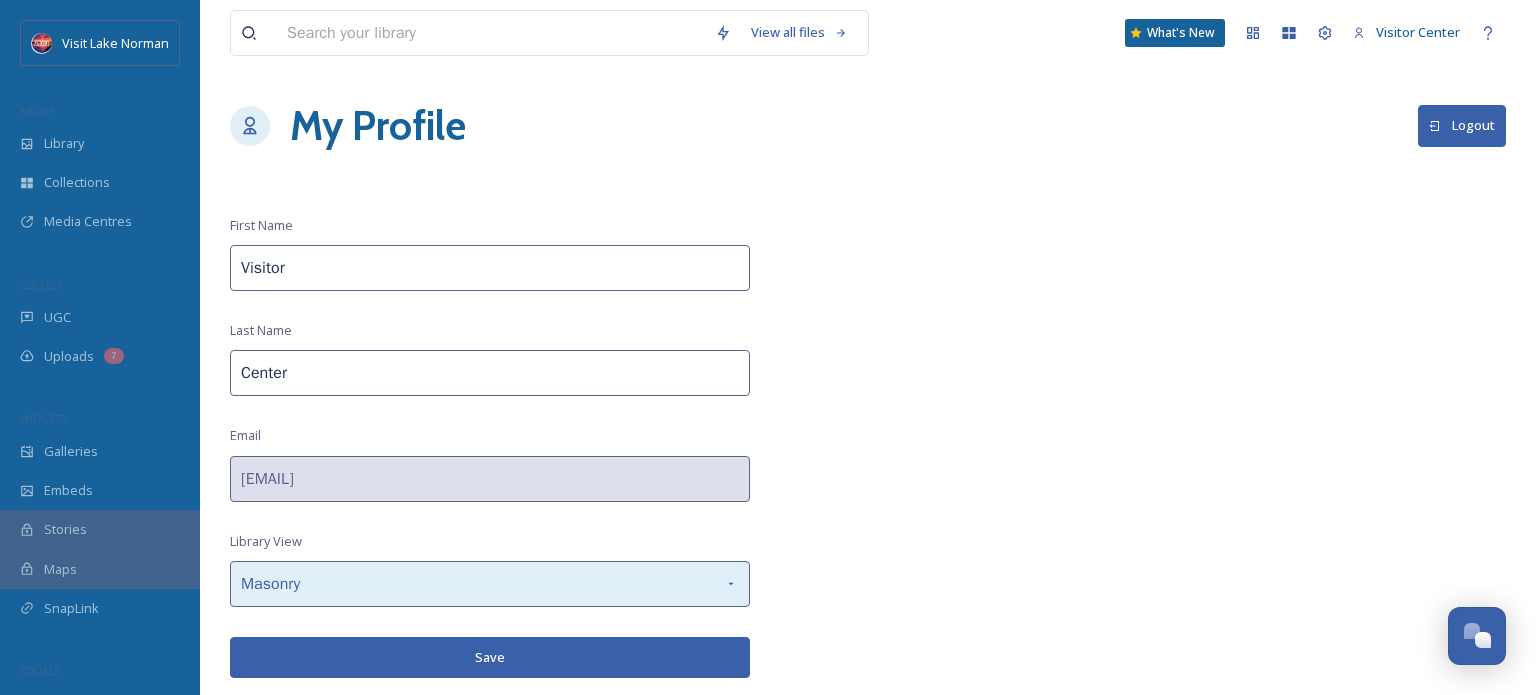 click on "Masonry" at bounding box center [490, 584] 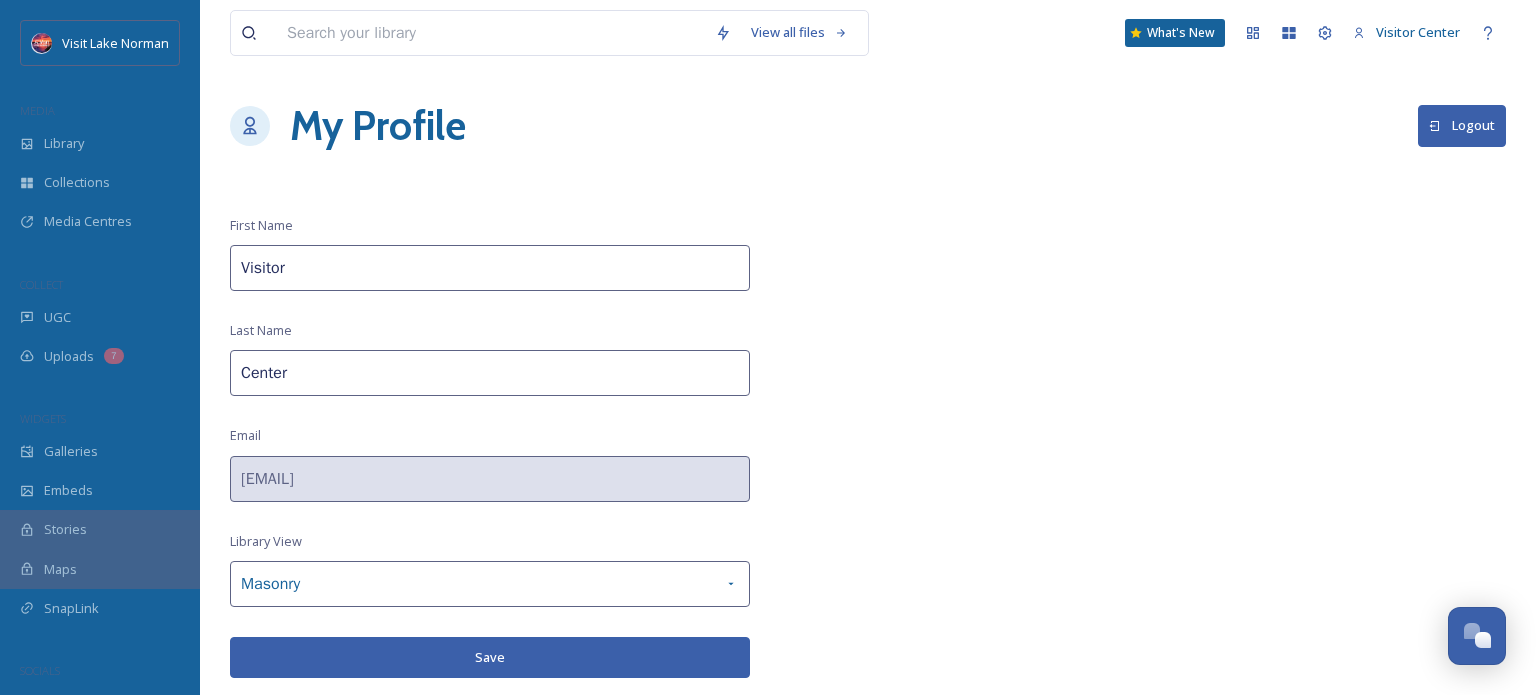 click on "View all files What's New Visitor Center My Profile Logout [FIRST] [LAST] Center Email [EMAIL] Library View Masonry Save" at bounding box center [868, 347] 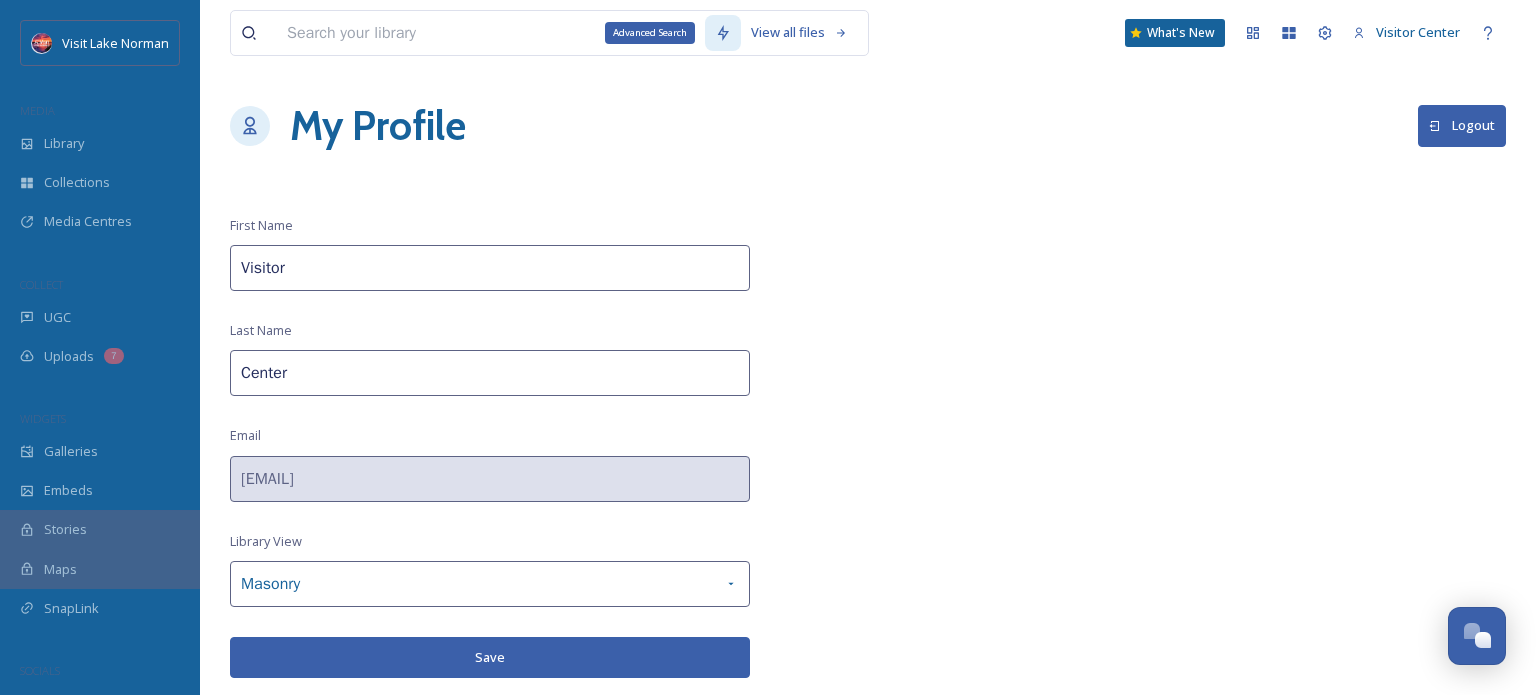 click 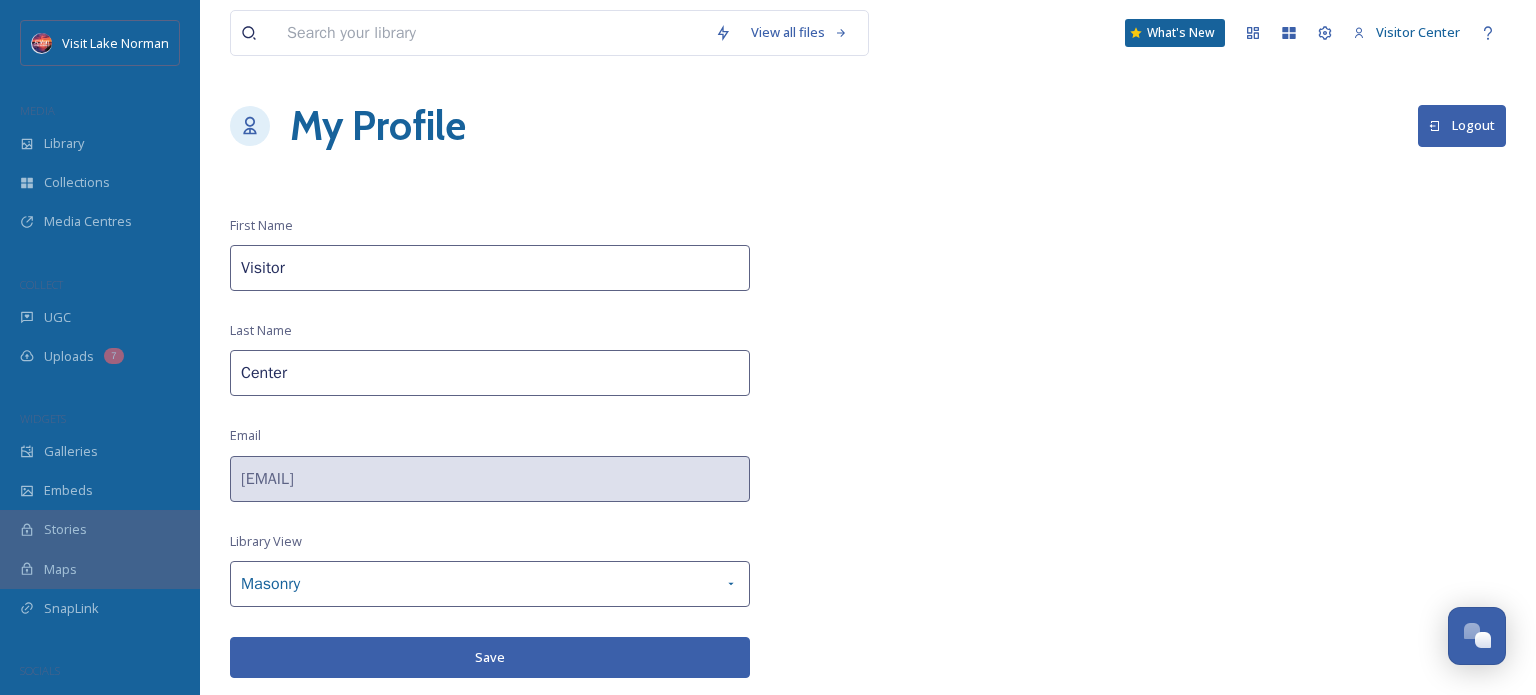 click on "View all files What's New Visitor Center My Profile Logout [FIRST] [LAST] Center Email [EMAIL] Library View Masonry Save" at bounding box center [868, 347] 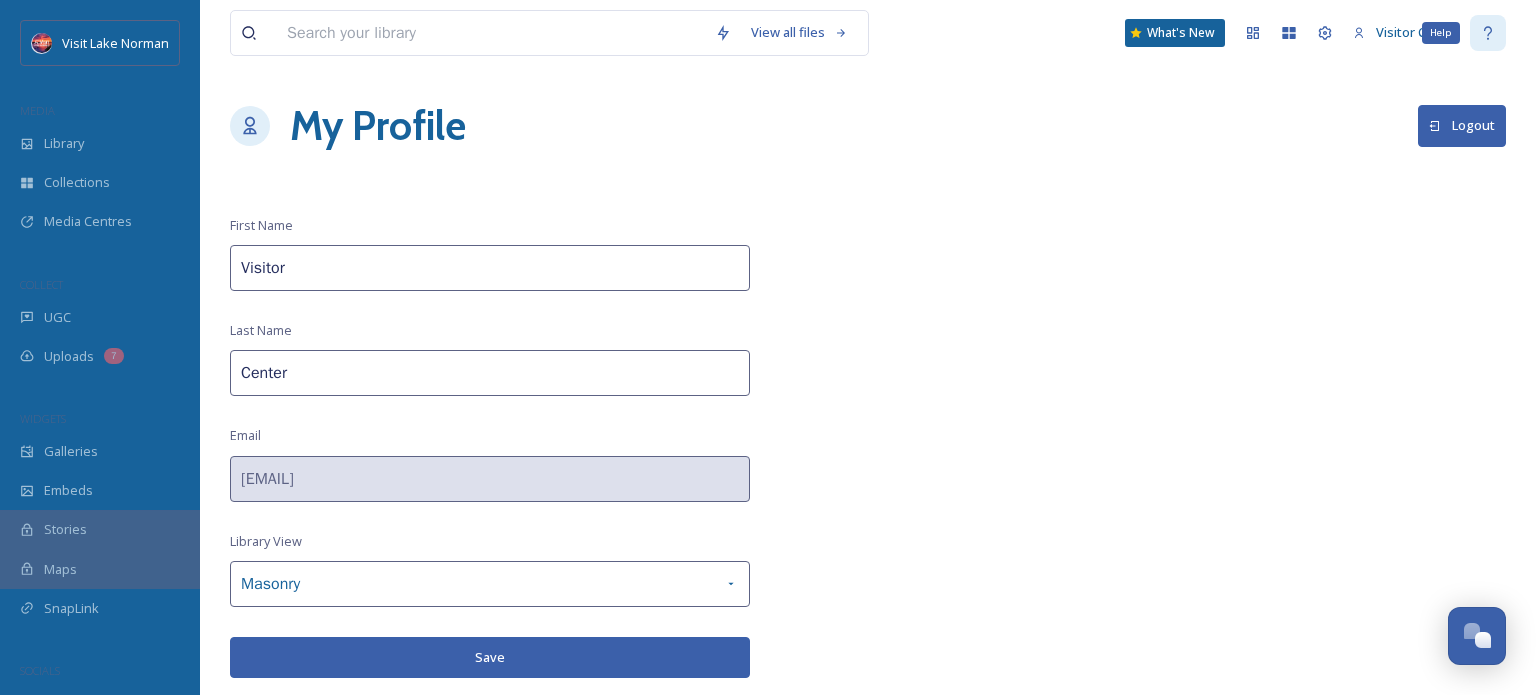 click on "Help" at bounding box center (1488, 33) 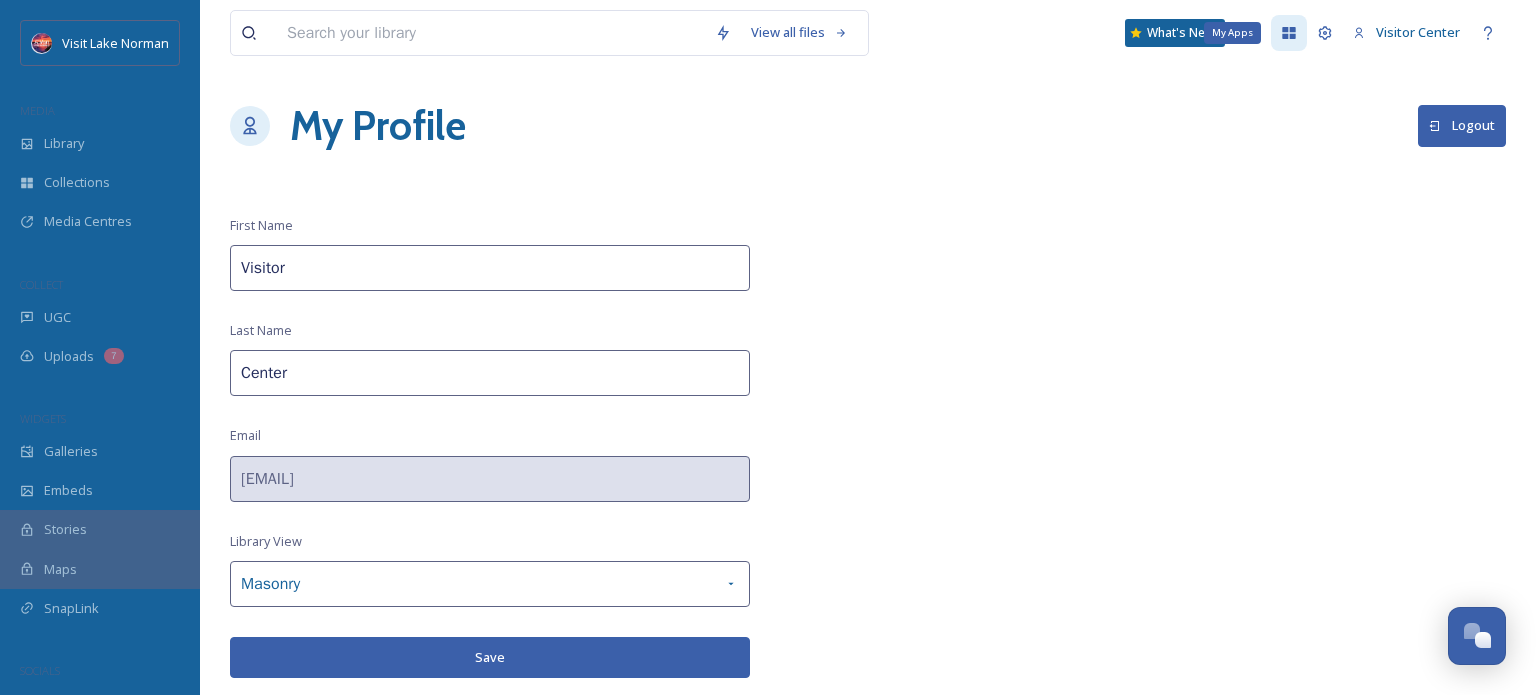 click 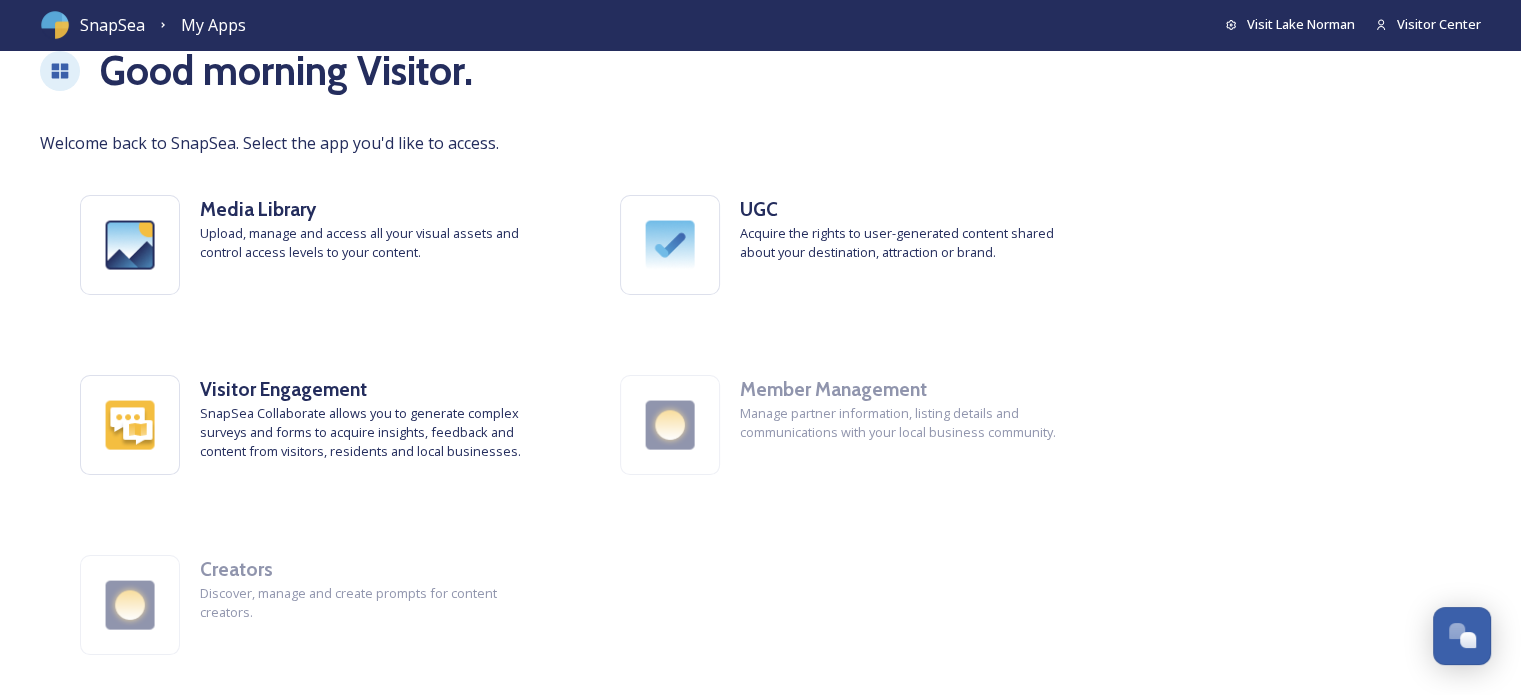 scroll, scrollTop: 0, scrollLeft: 0, axis: both 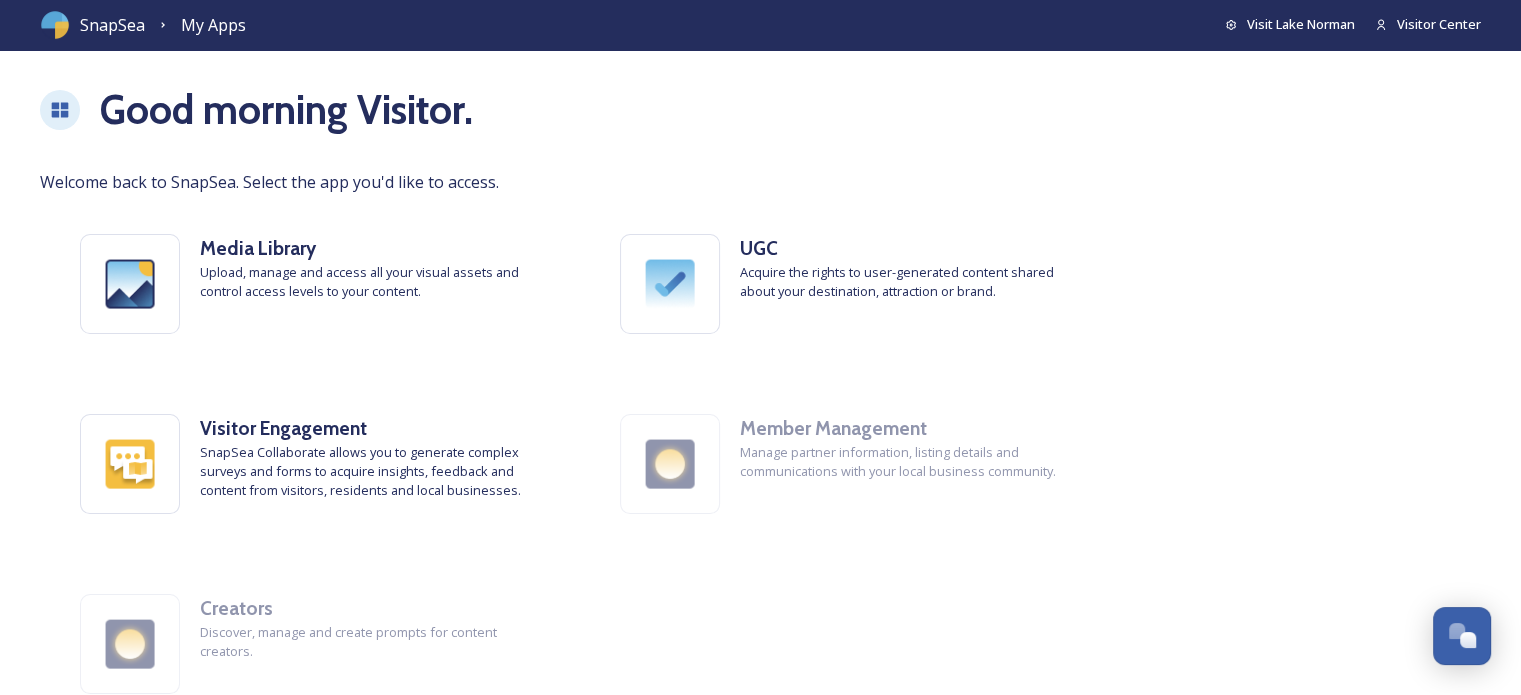 click at bounding box center [60, 110] 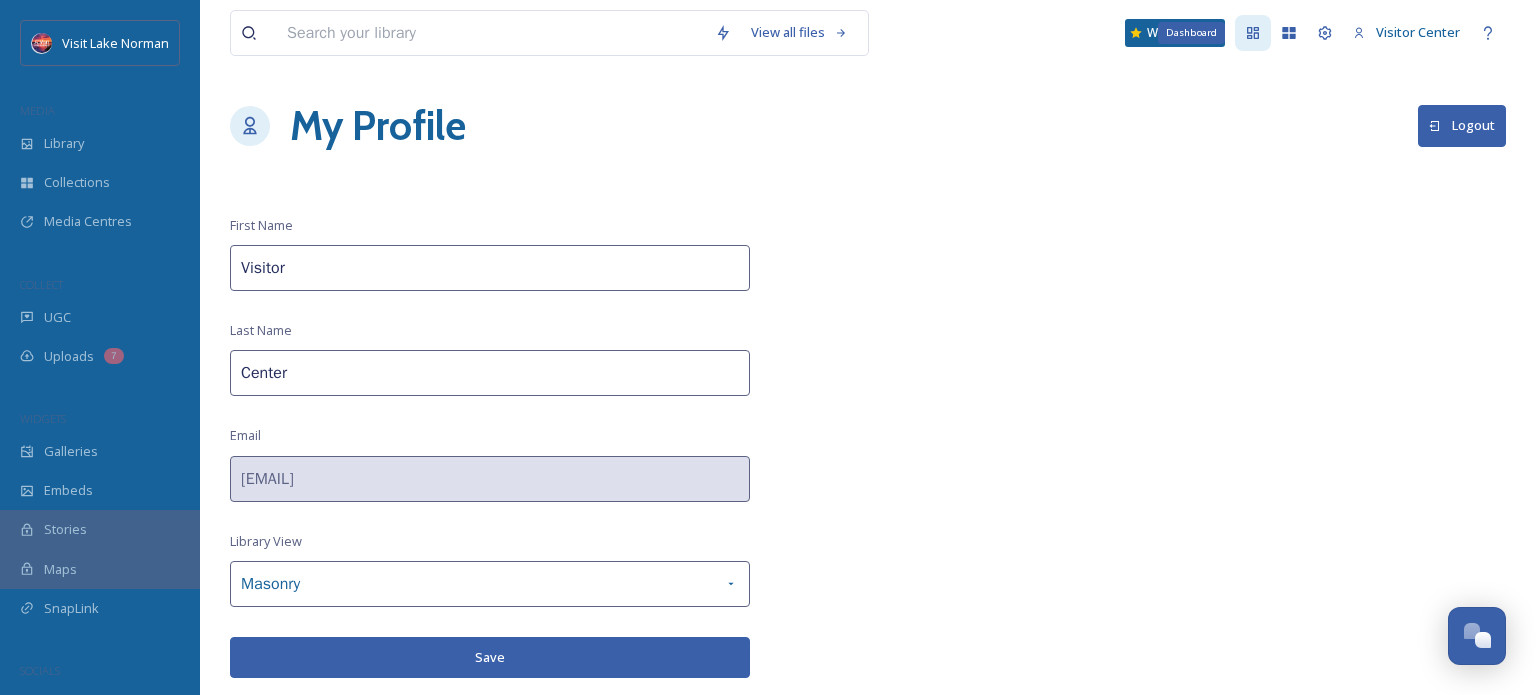 click on "Dashboard" at bounding box center [1253, 33] 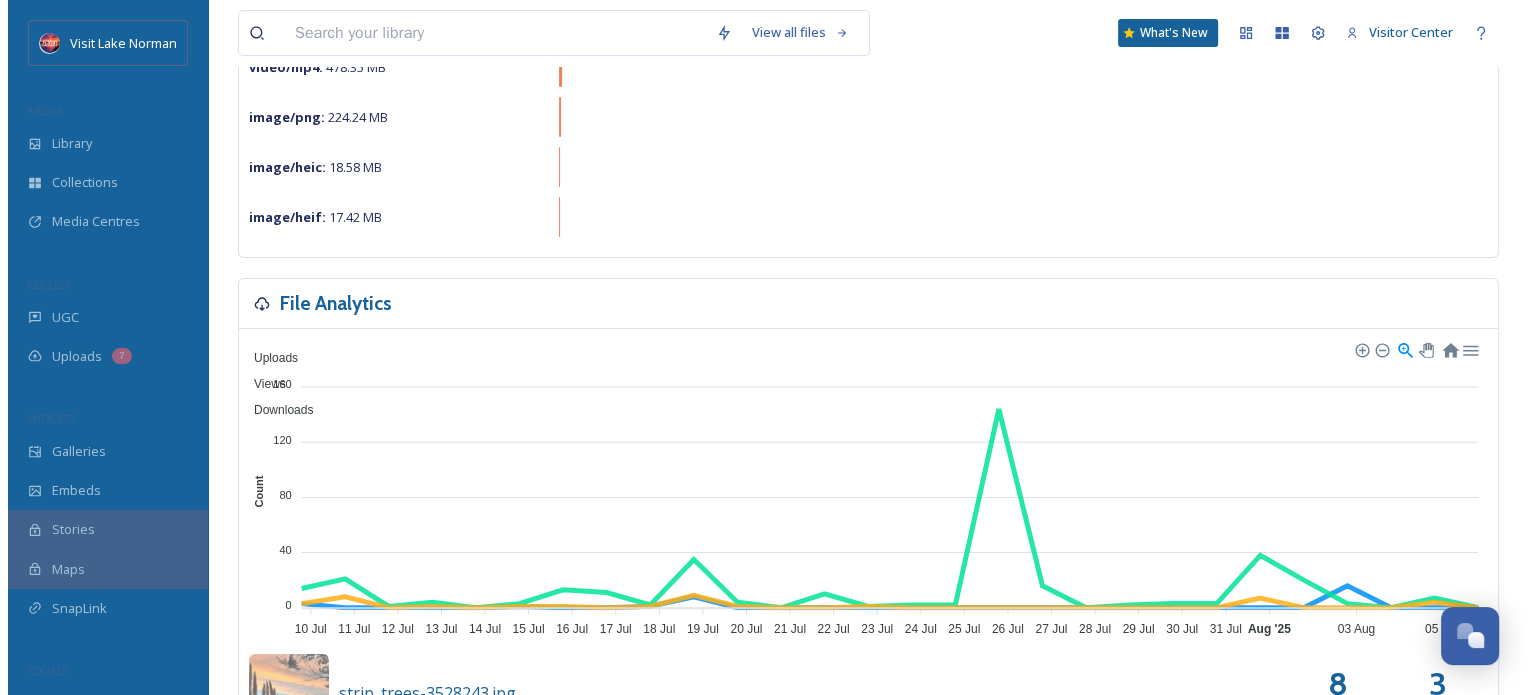 scroll, scrollTop: 0, scrollLeft: 0, axis: both 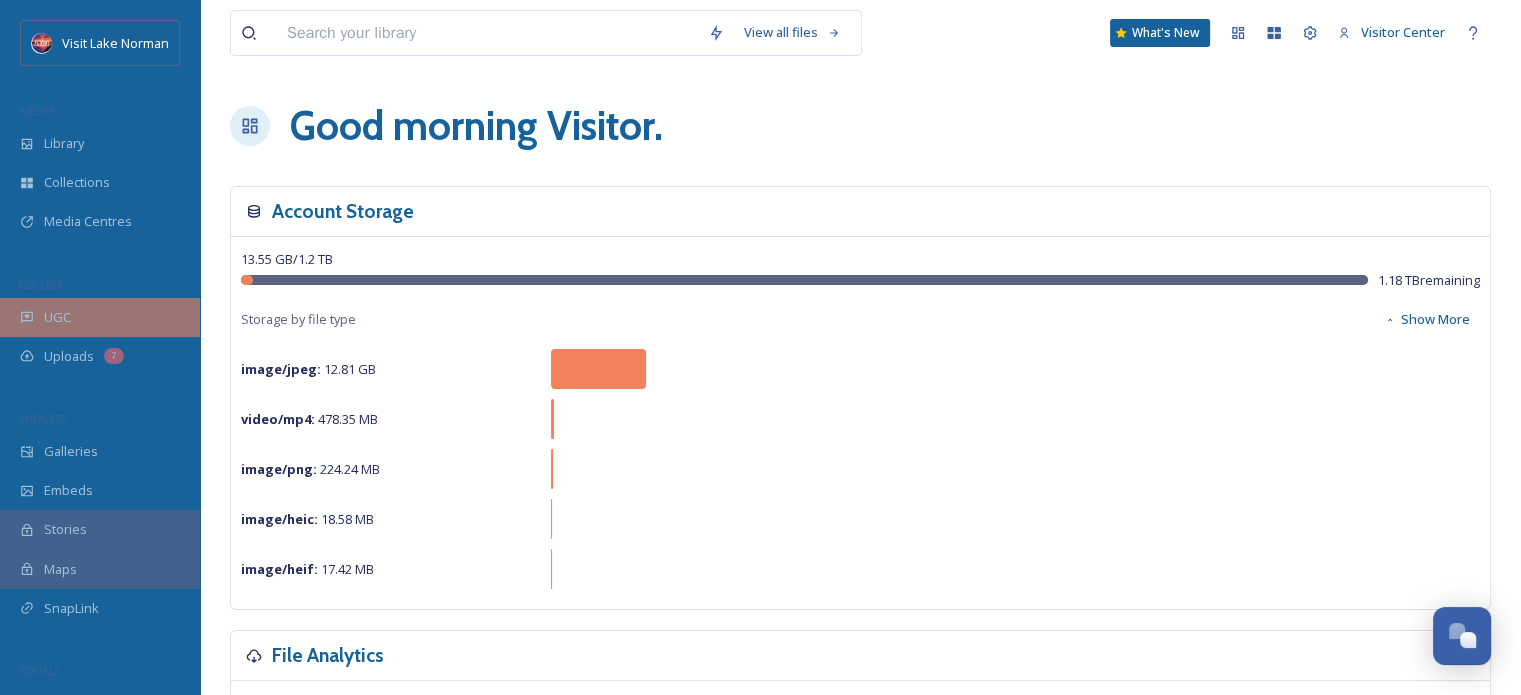 click on "UGC" at bounding box center (100, 317) 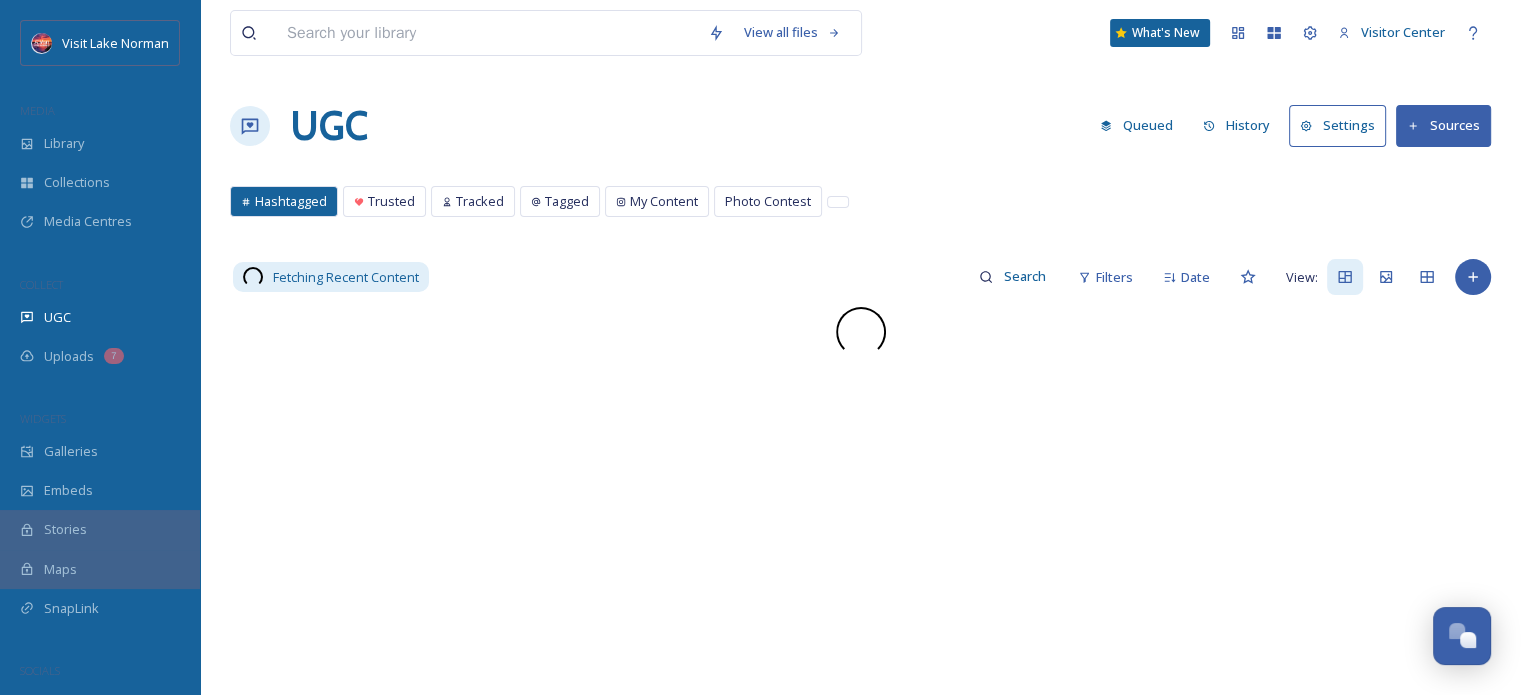 click on "Sources" at bounding box center [1443, 125] 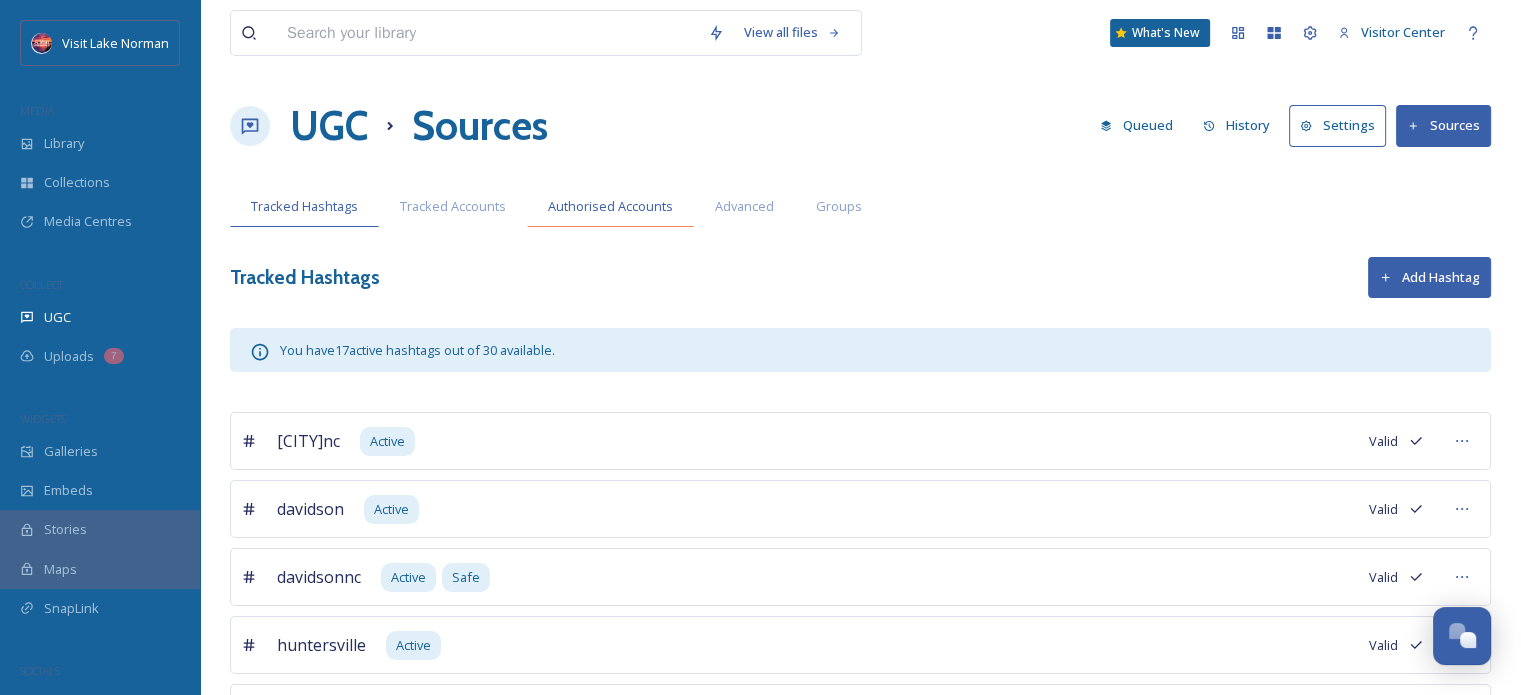 click on "Authorised Accounts" at bounding box center (610, 206) 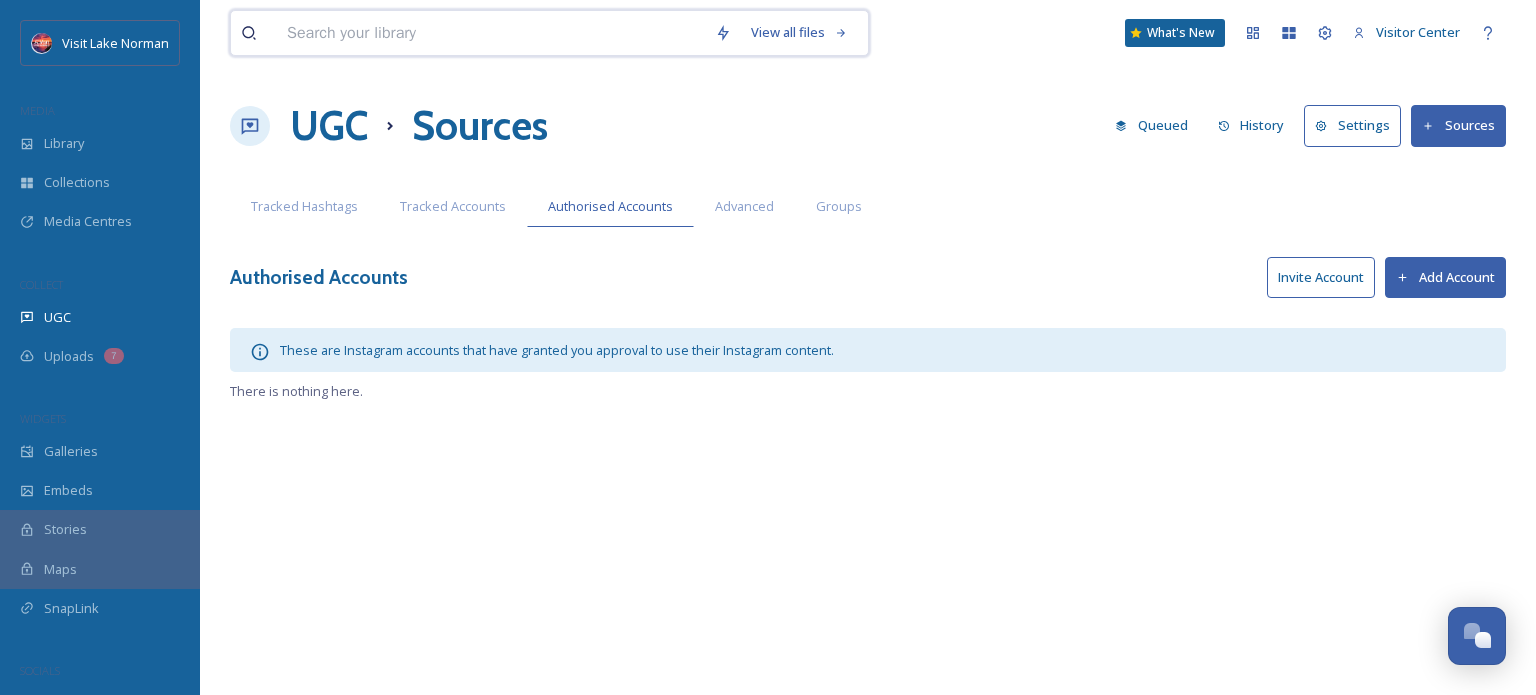 click at bounding box center (491, 33) 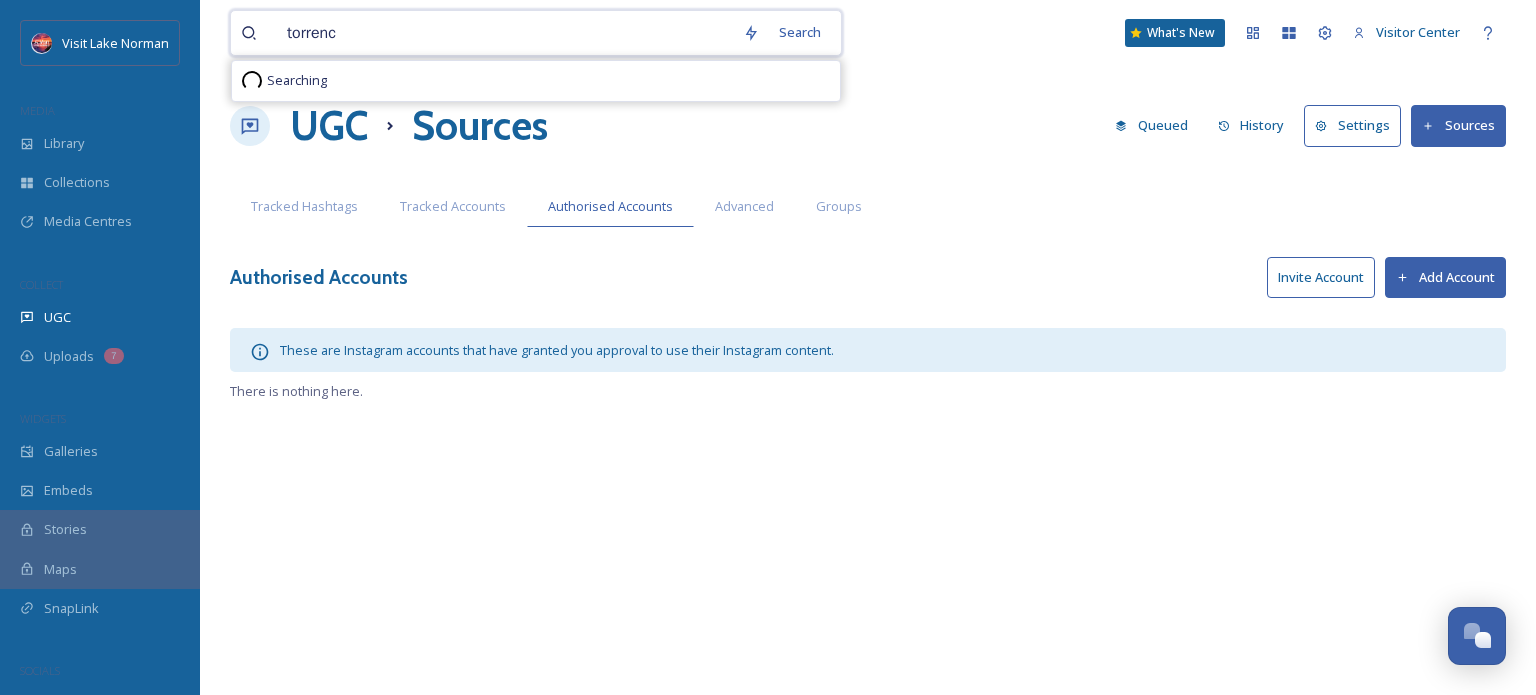 type on "torrence" 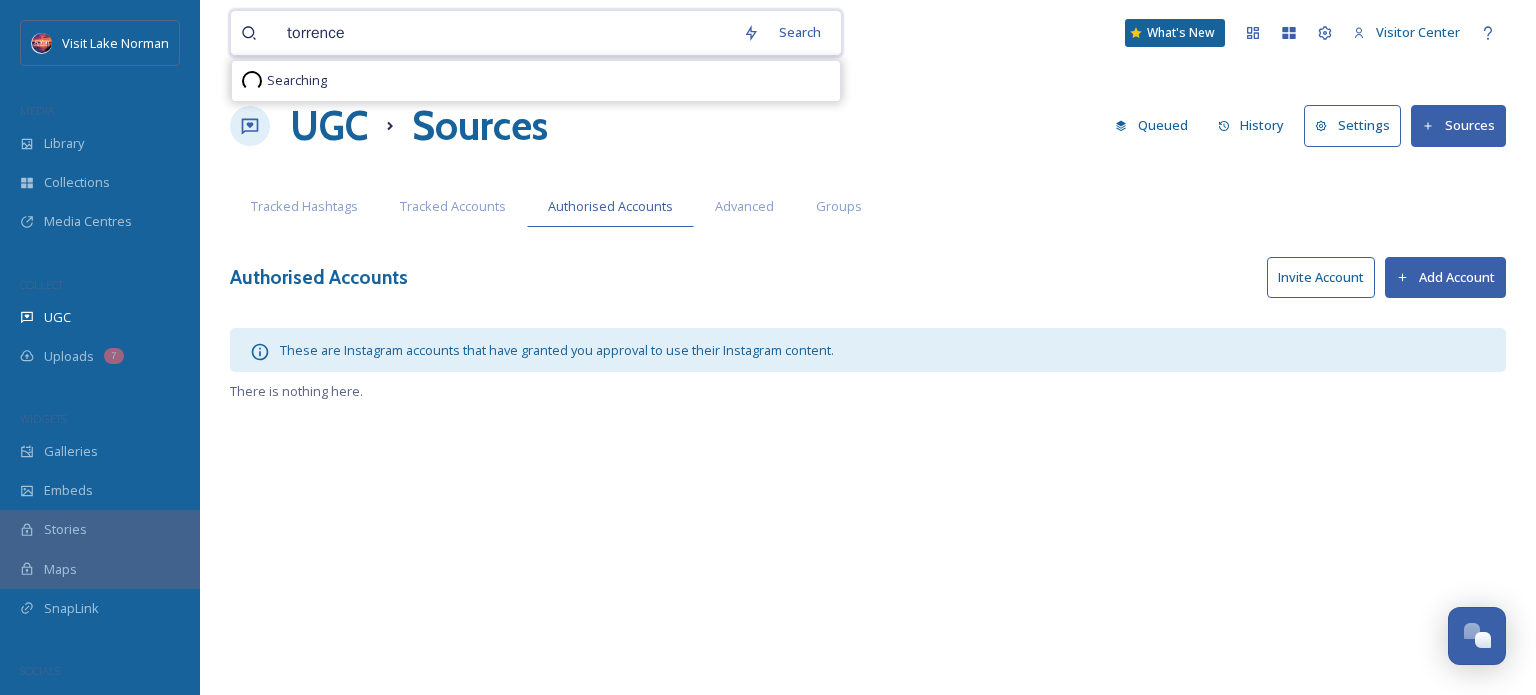type 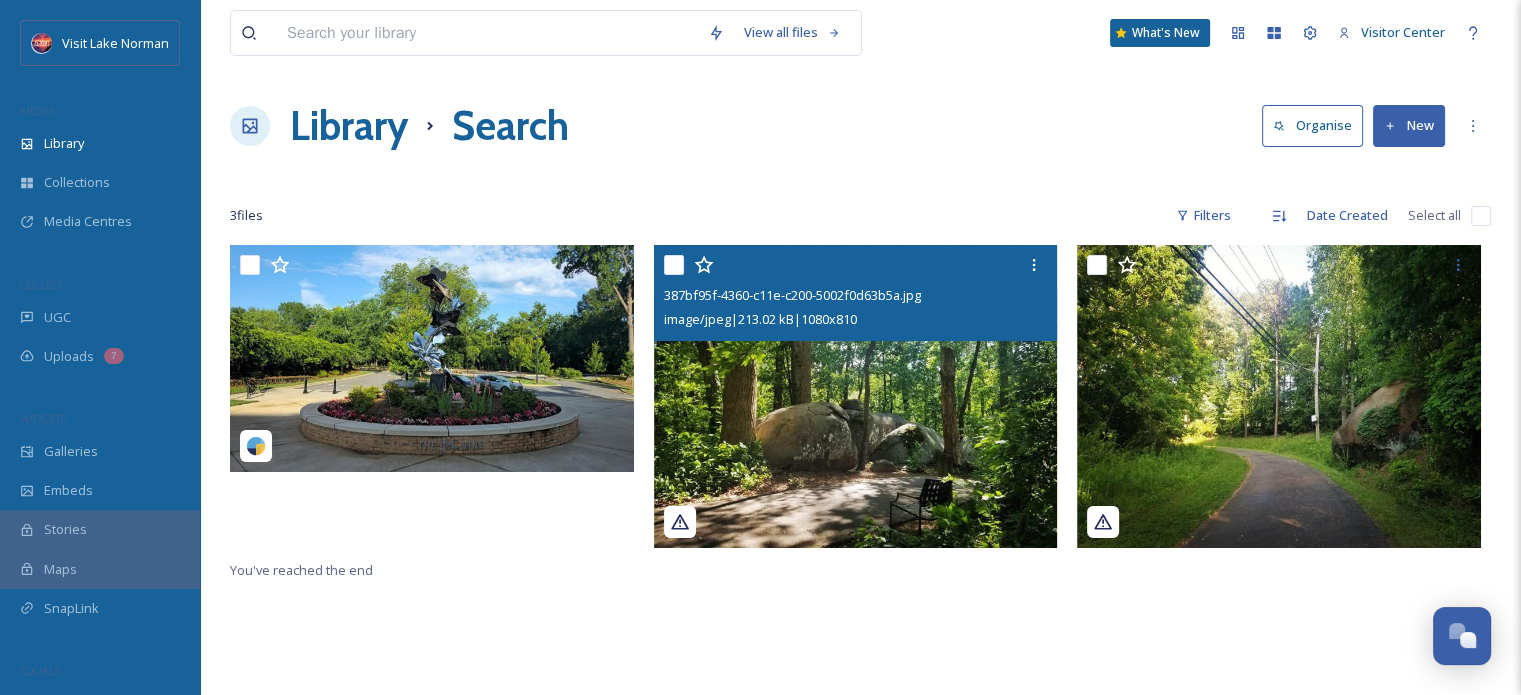 click at bounding box center (856, 396) 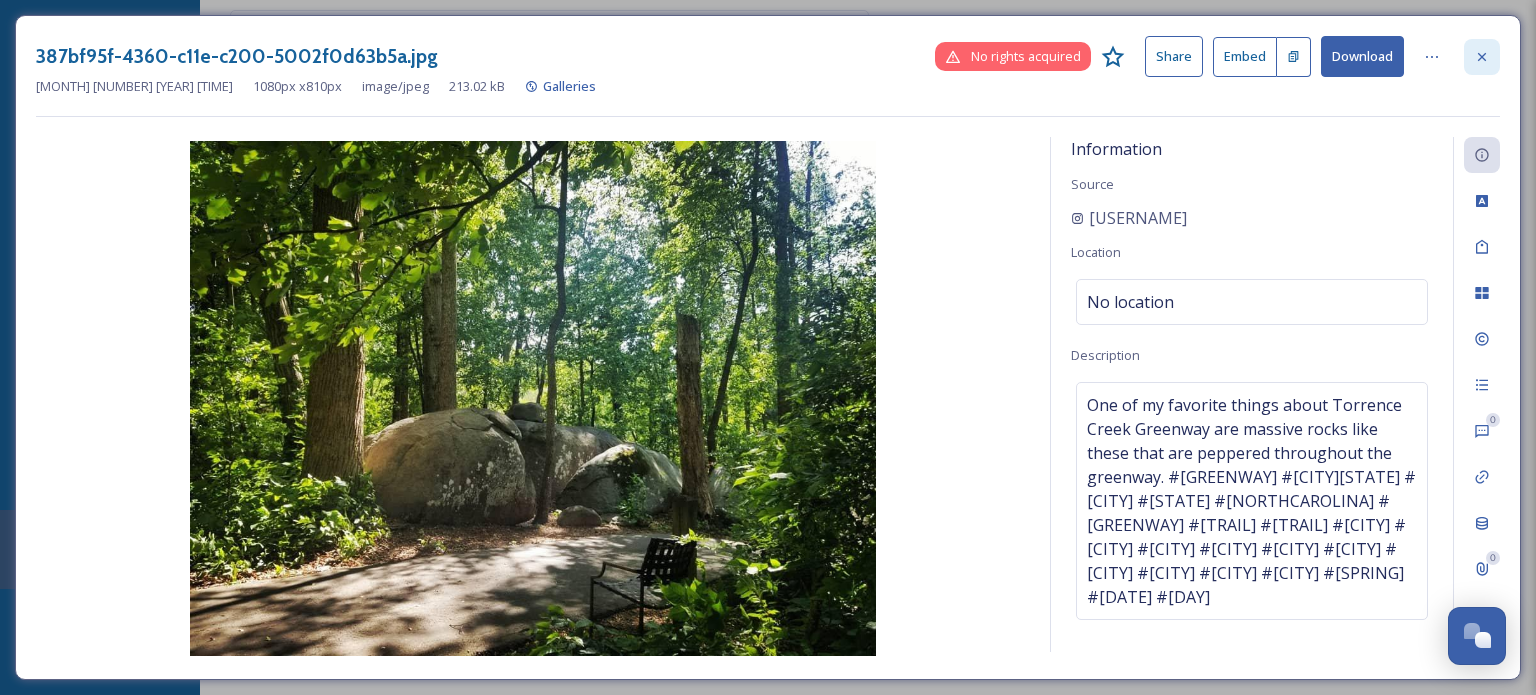 click at bounding box center [1482, 57] 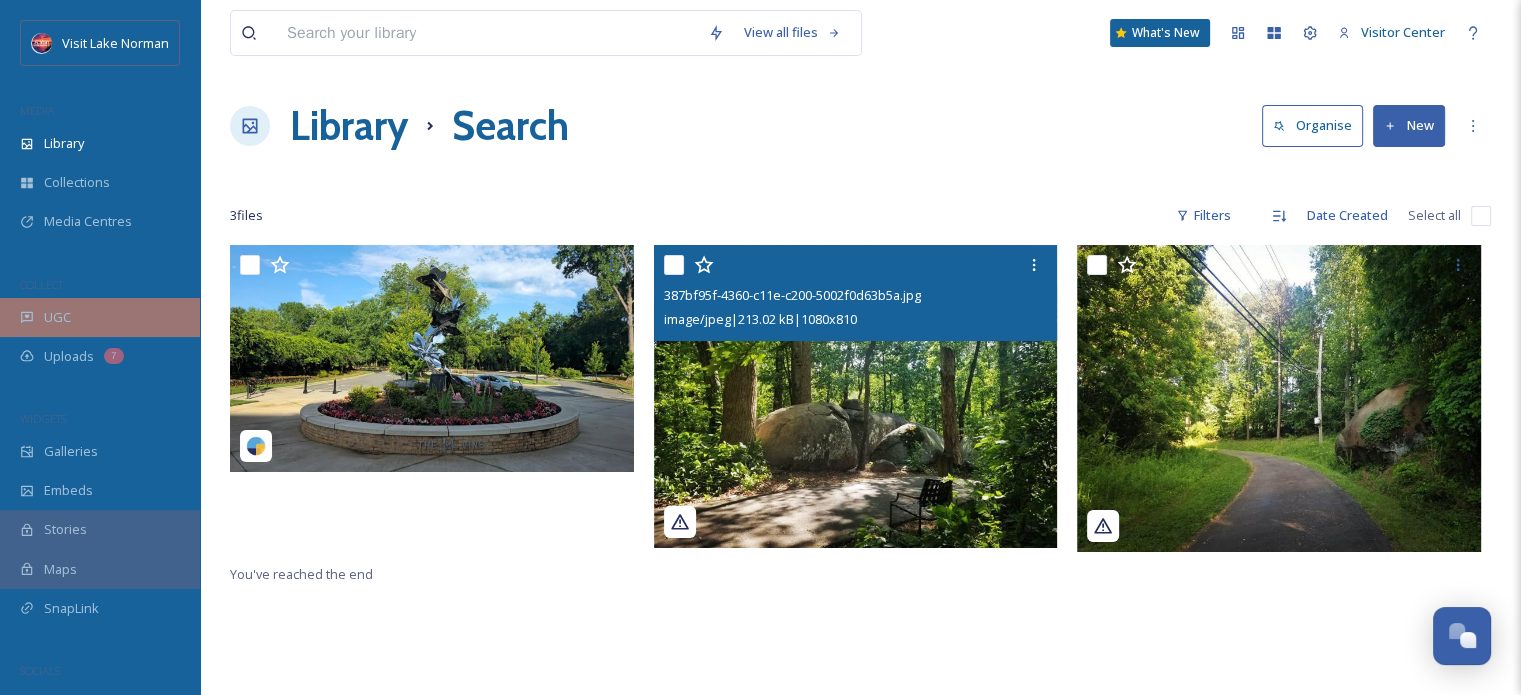 click on "UGC" at bounding box center [100, 317] 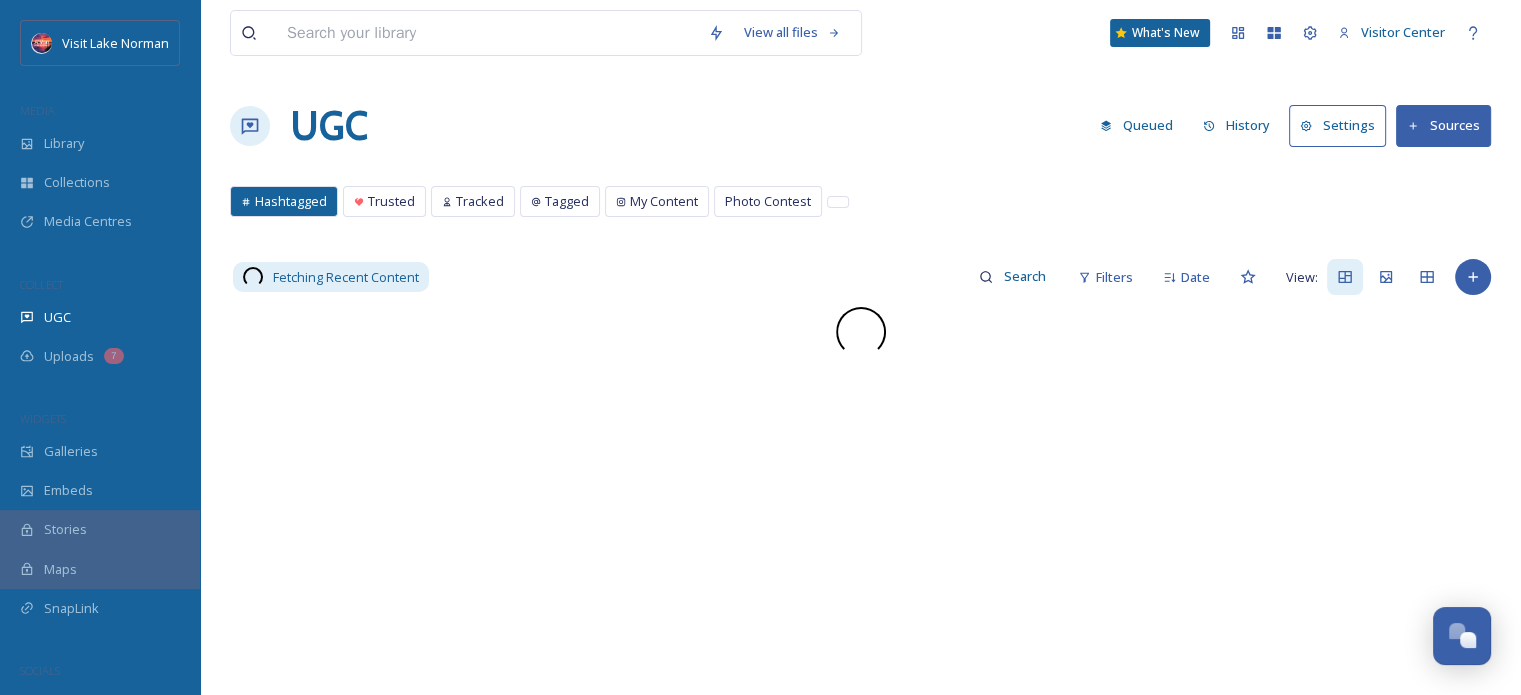 click on "Sources" at bounding box center (1443, 125) 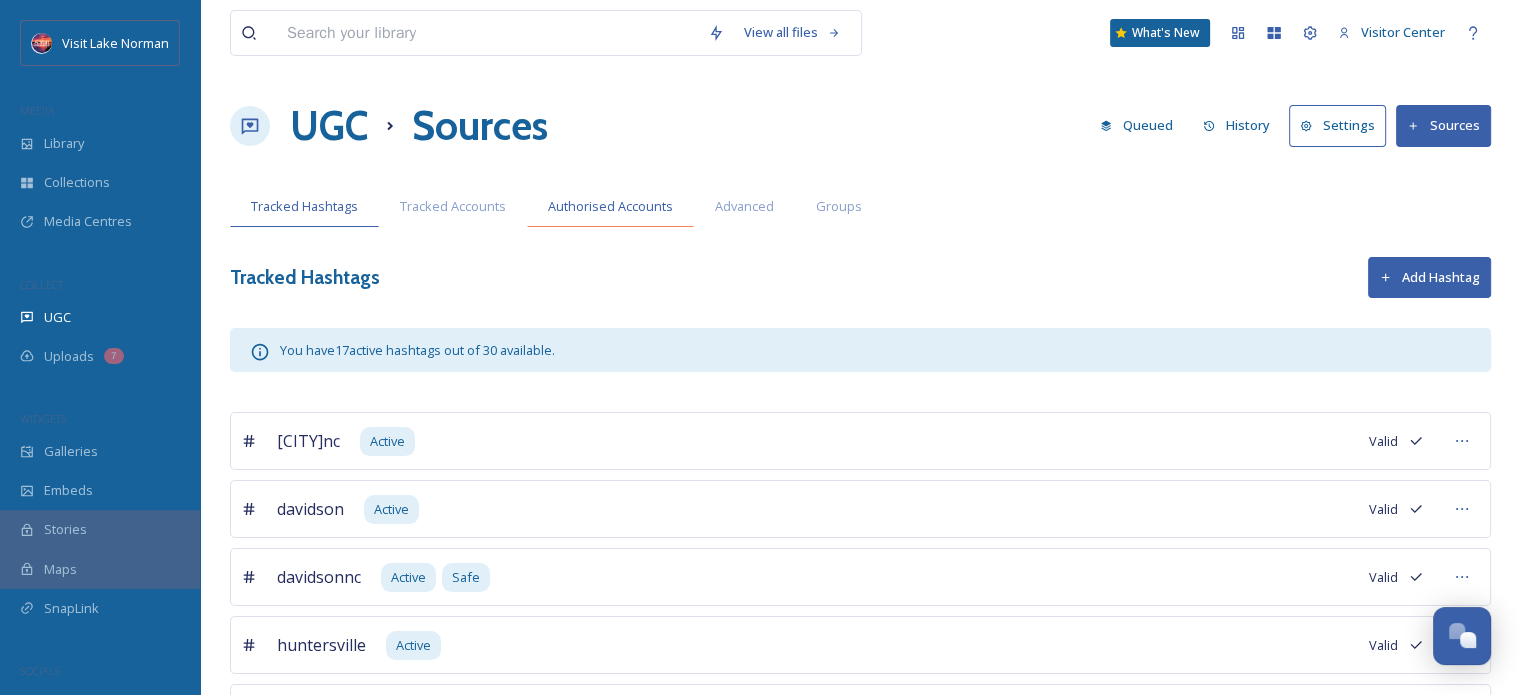 click on "Authorised Accounts" at bounding box center (610, 206) 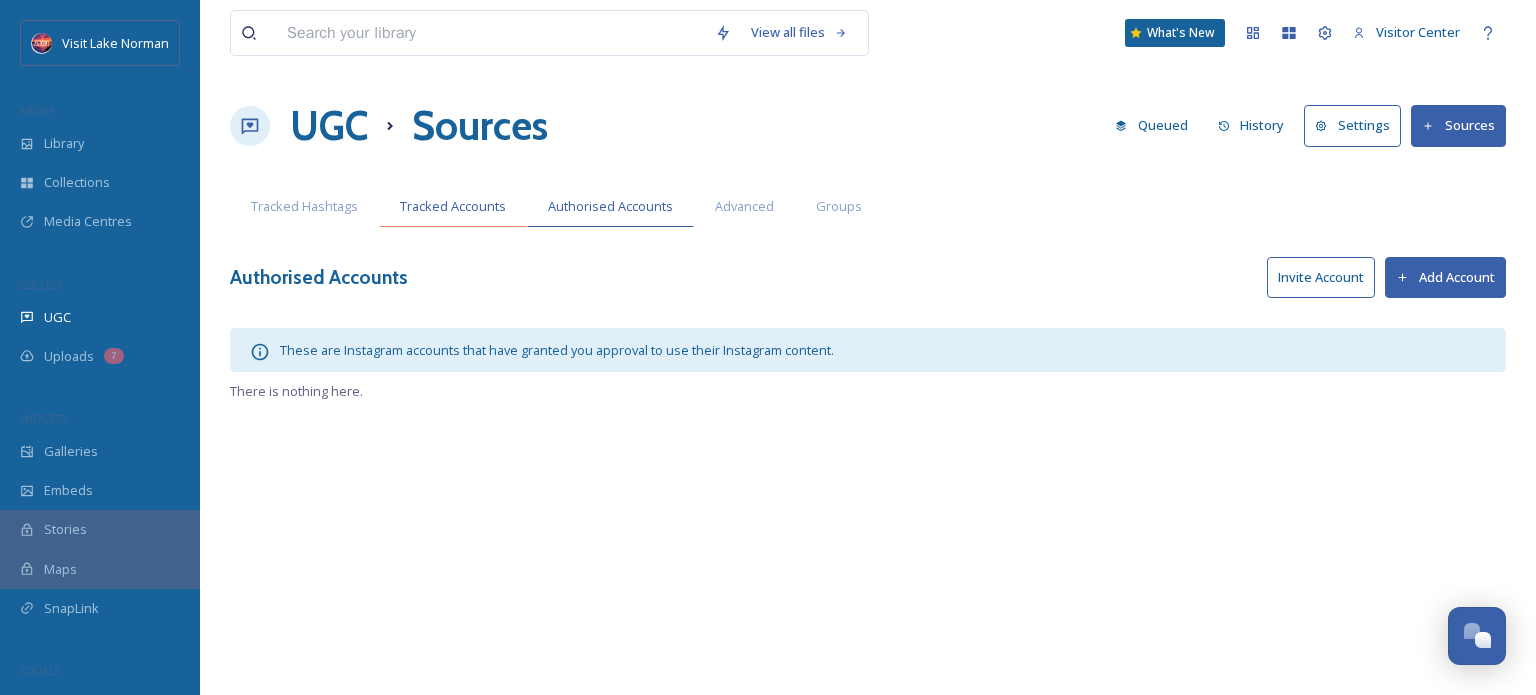click on "Tracked Accounts" at bounding box center (453, 206) 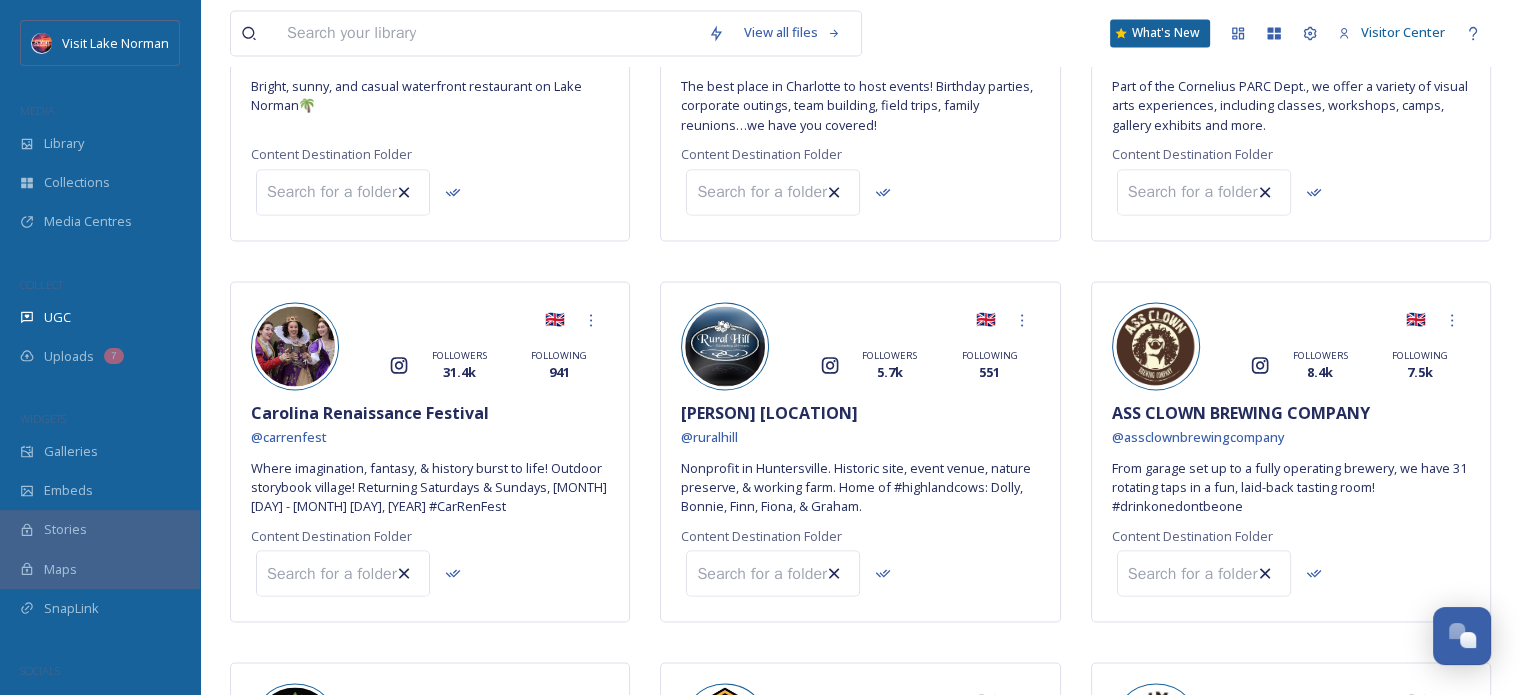 scroll, scrollTop: 15236, scrollLeft: 0, axis: vertical 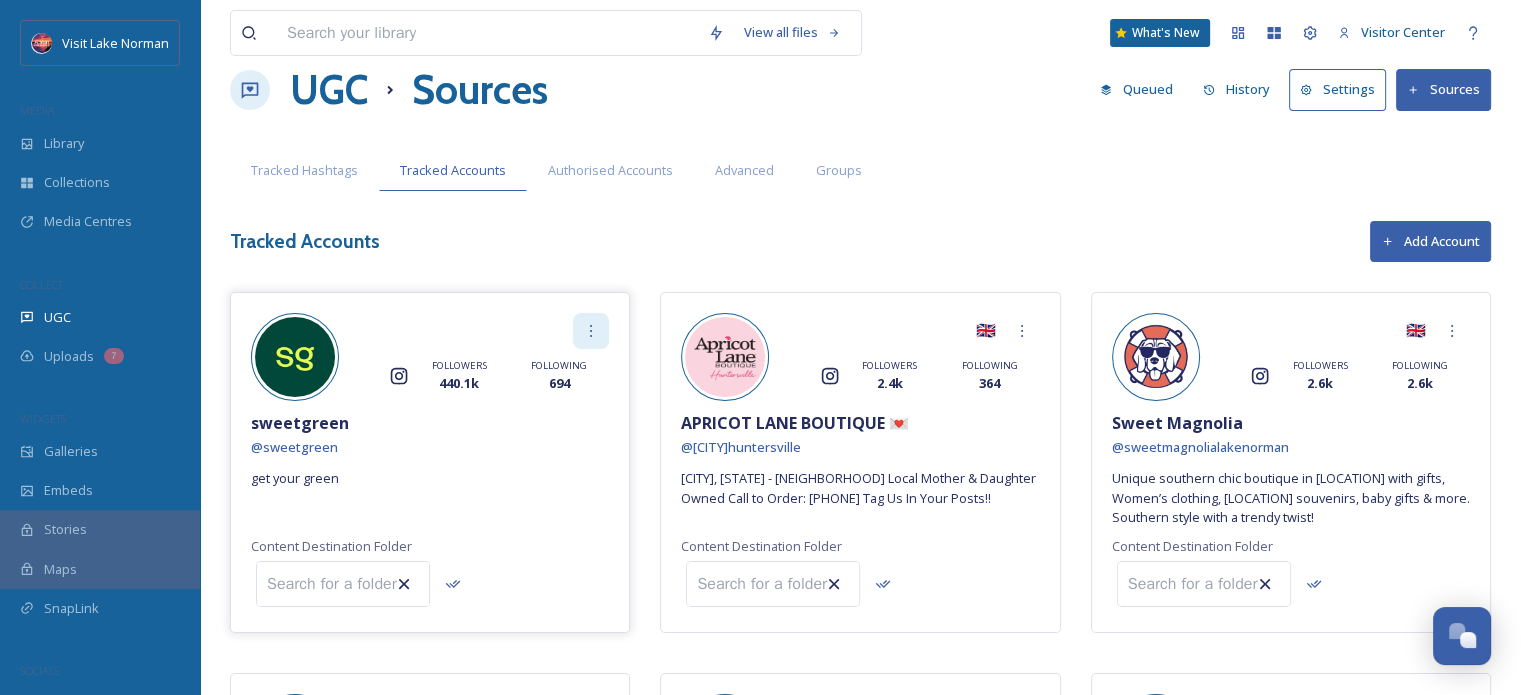 click 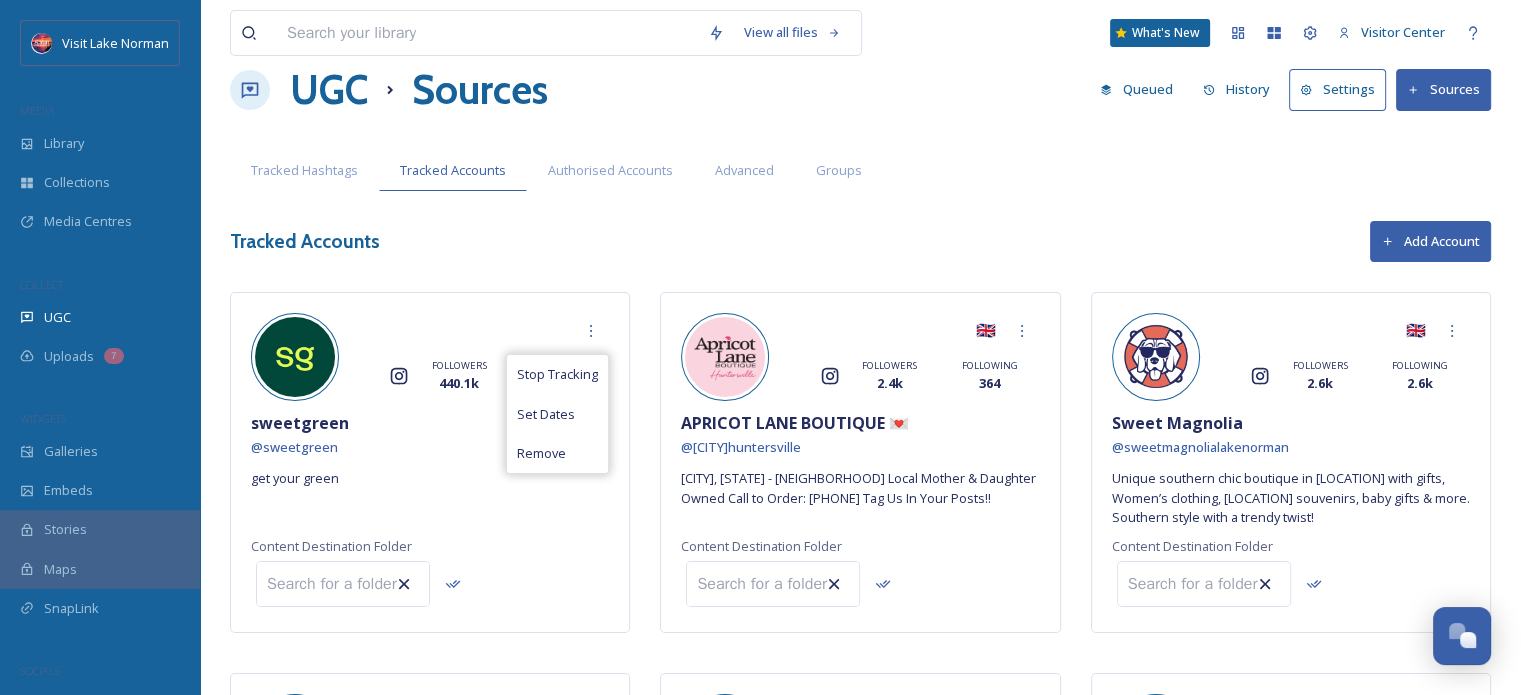 click on "Tracked Accounts Add Account" at bounding box center [860, 241] 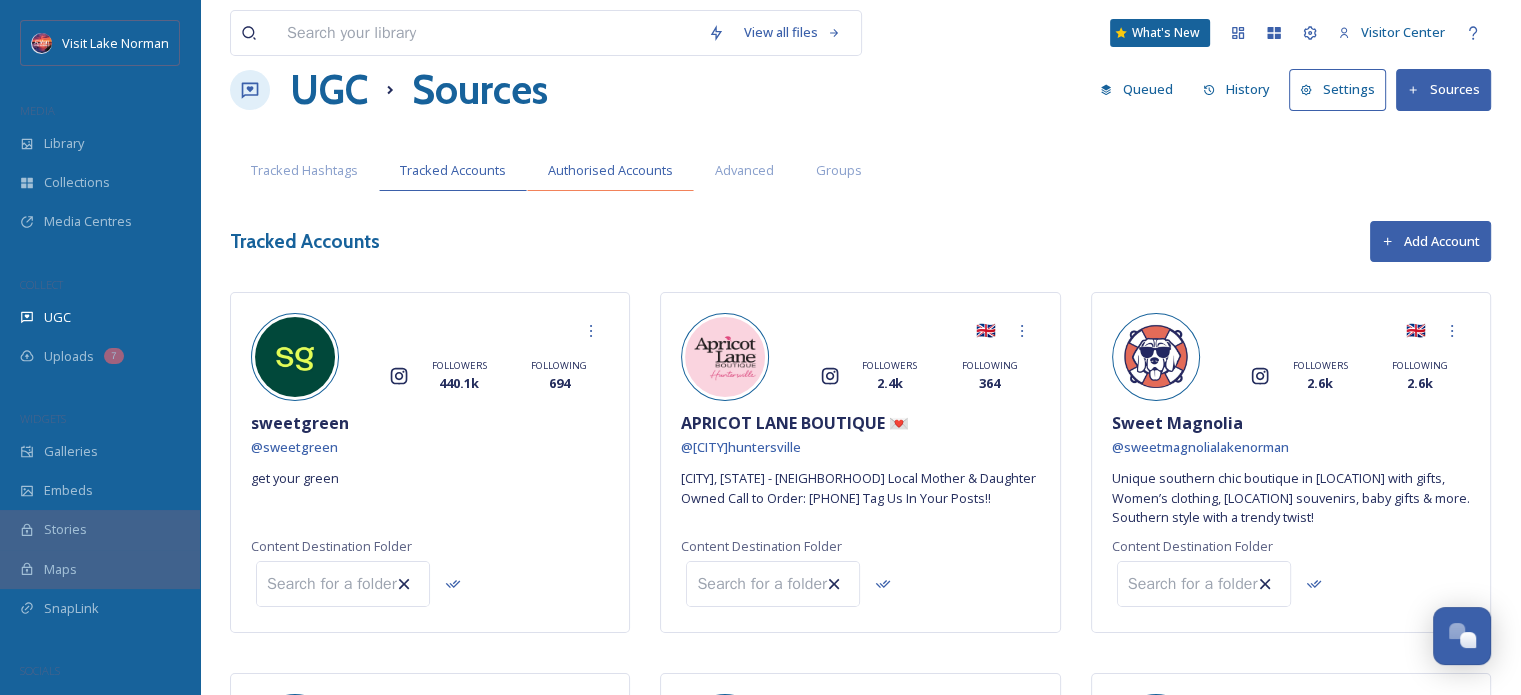 click on "Authorised Accounts" at bounding box center [610, 170] 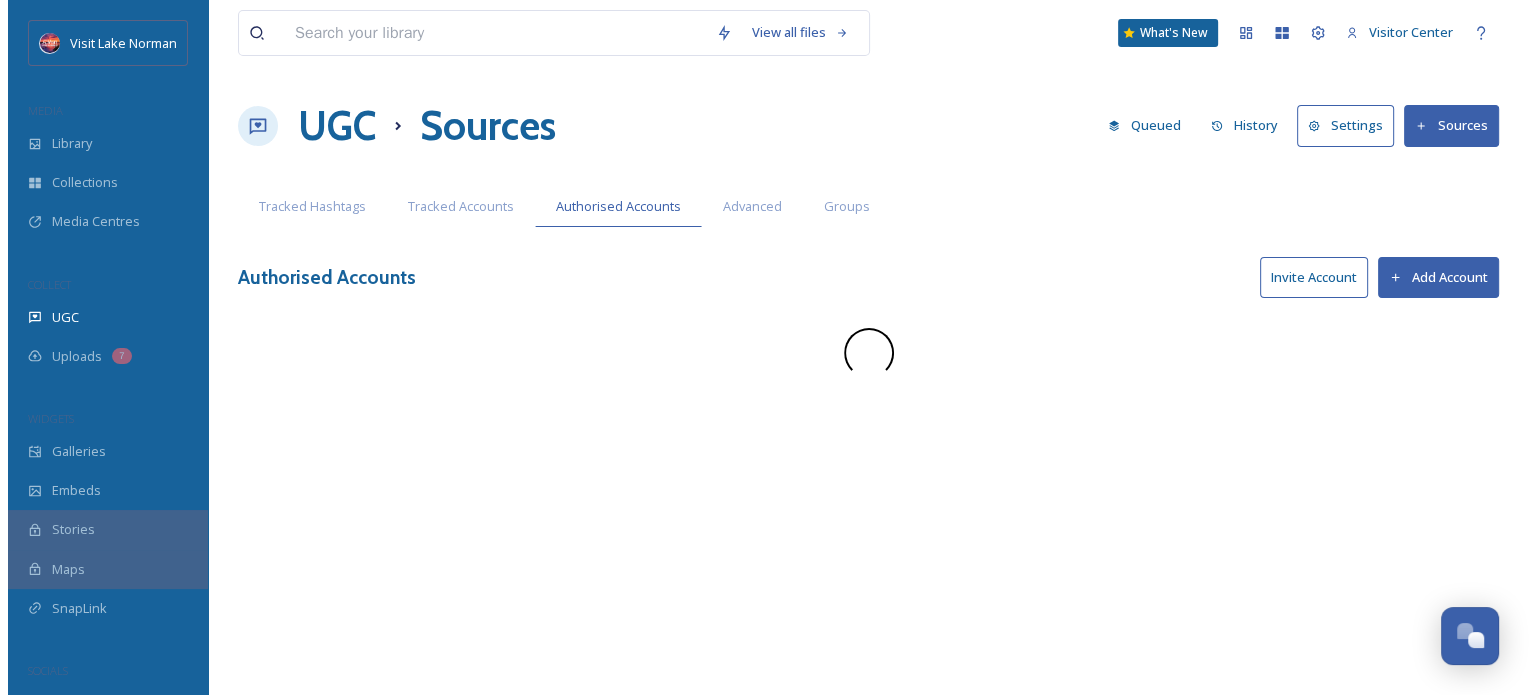 scroll, scrollTop: 0, scrollLeft: 0, axis: both 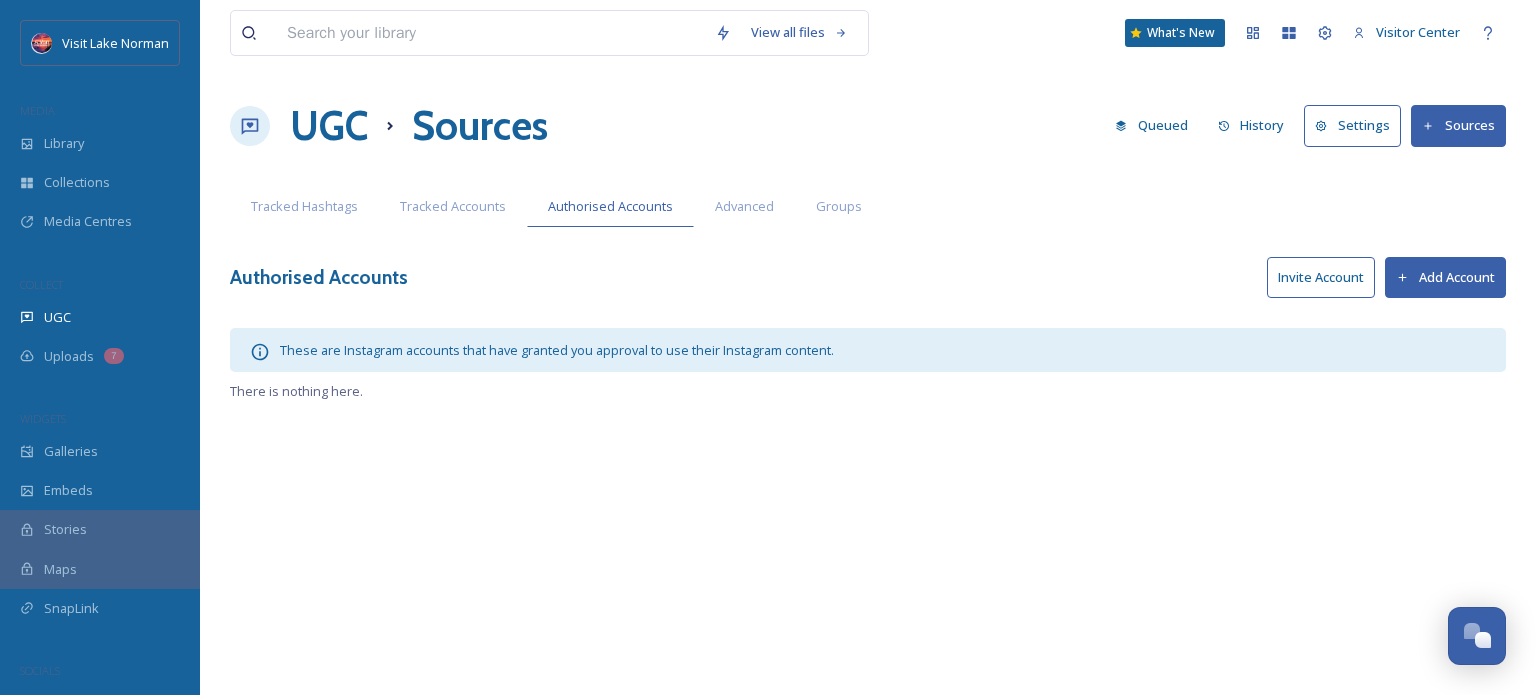 click on "Invite Account" at bounding box center (1321, 277) 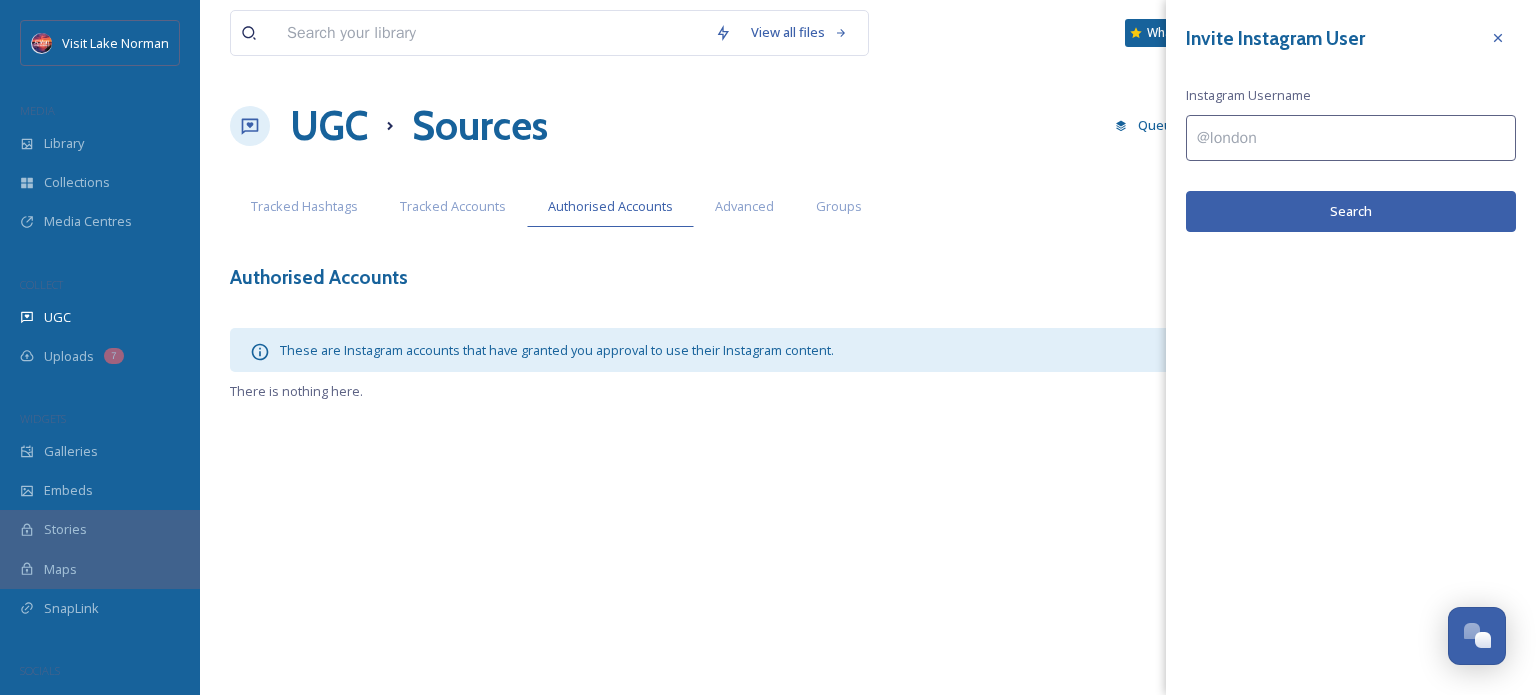 click at bounding box center [1351, 138] 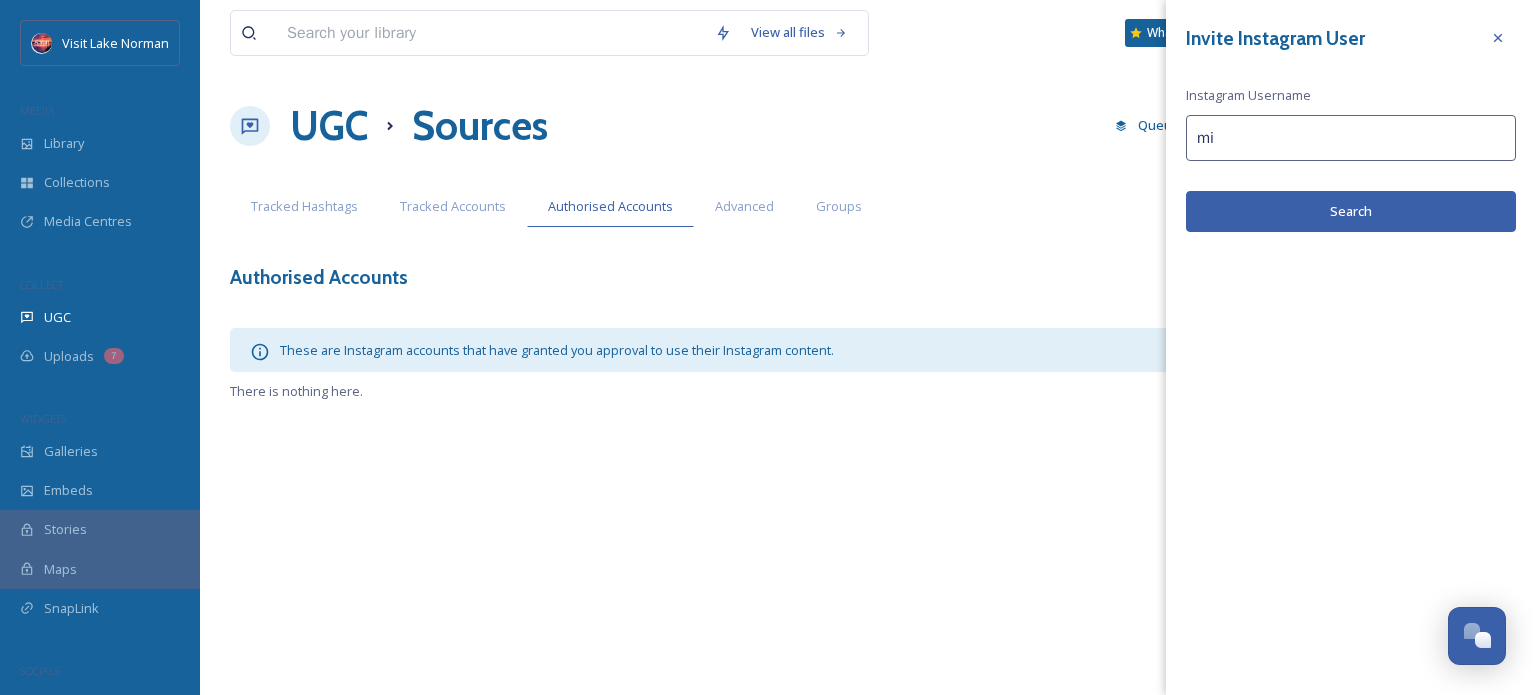 type on "m" 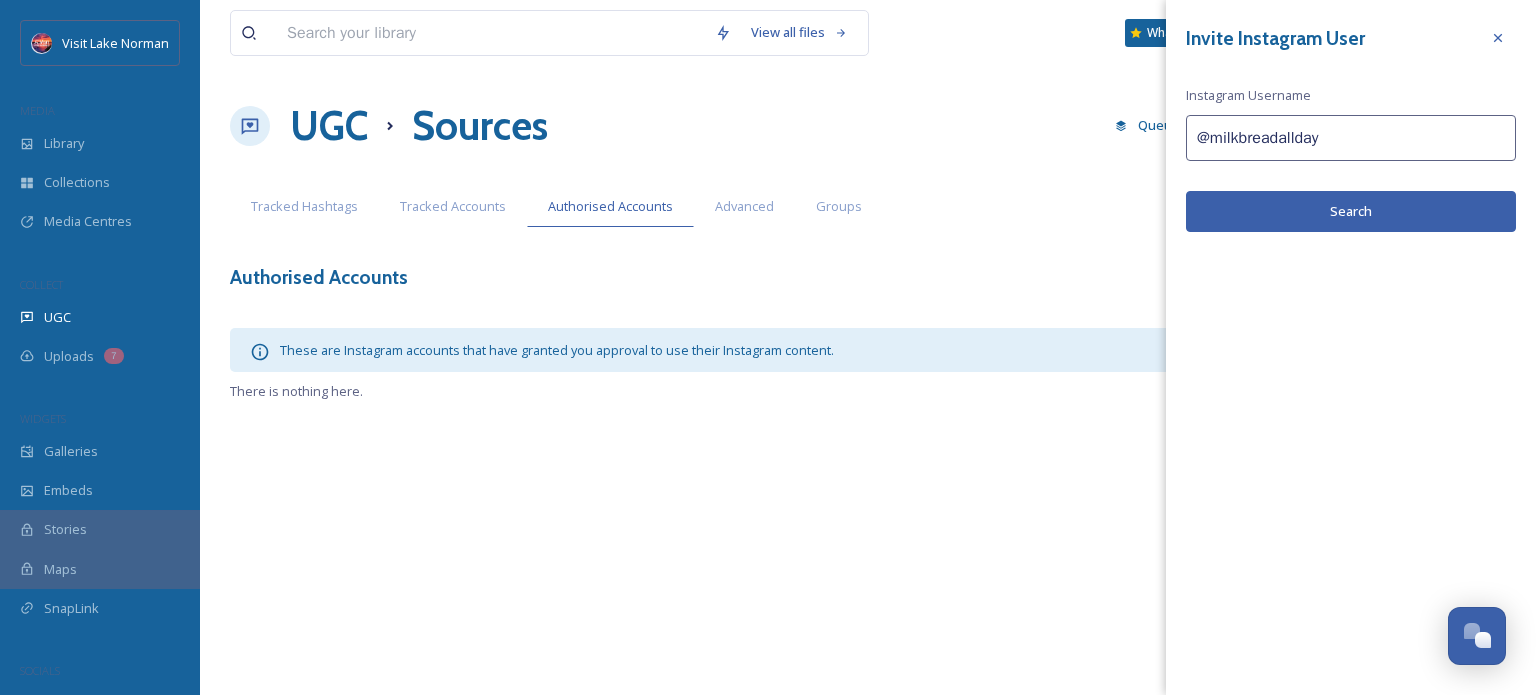 type on "@milkbreadallday" 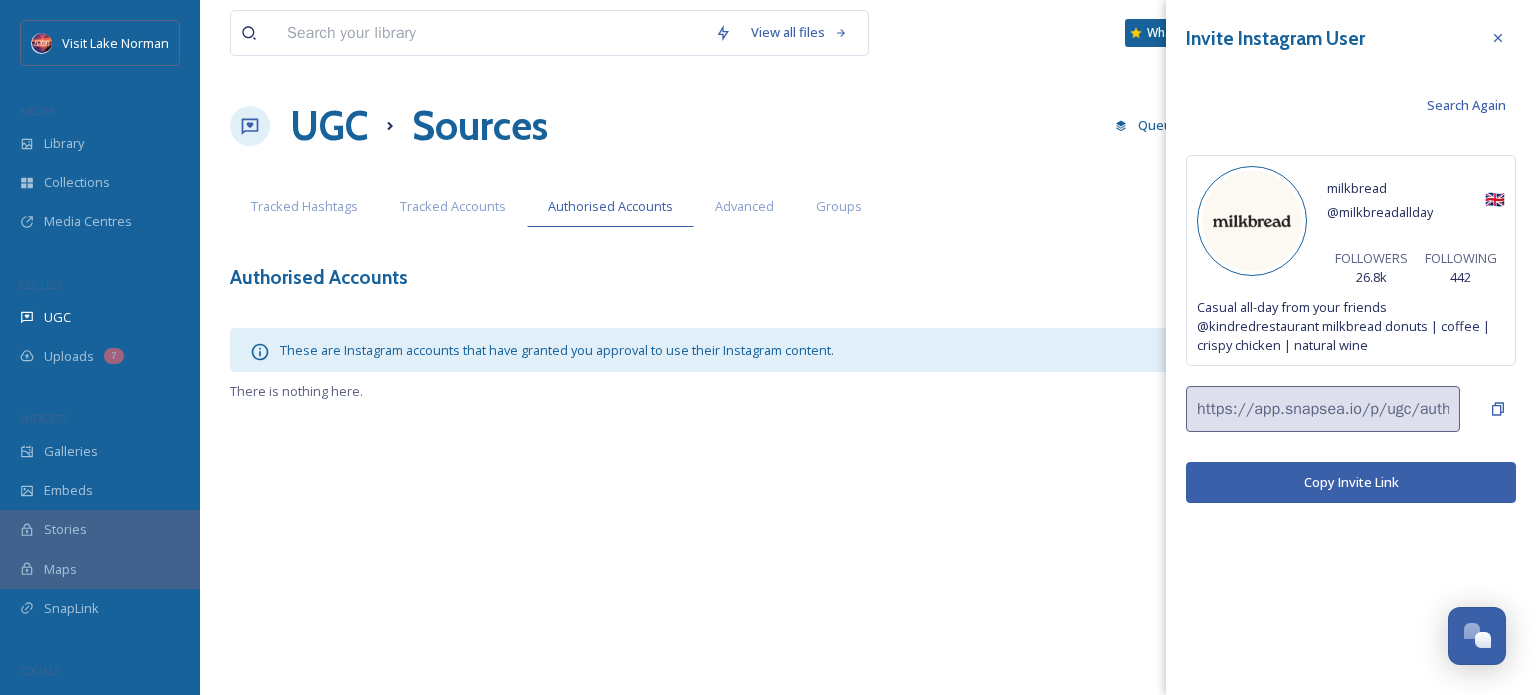 click on "Copy Invite Link" at bounding box center [1351, 482] 